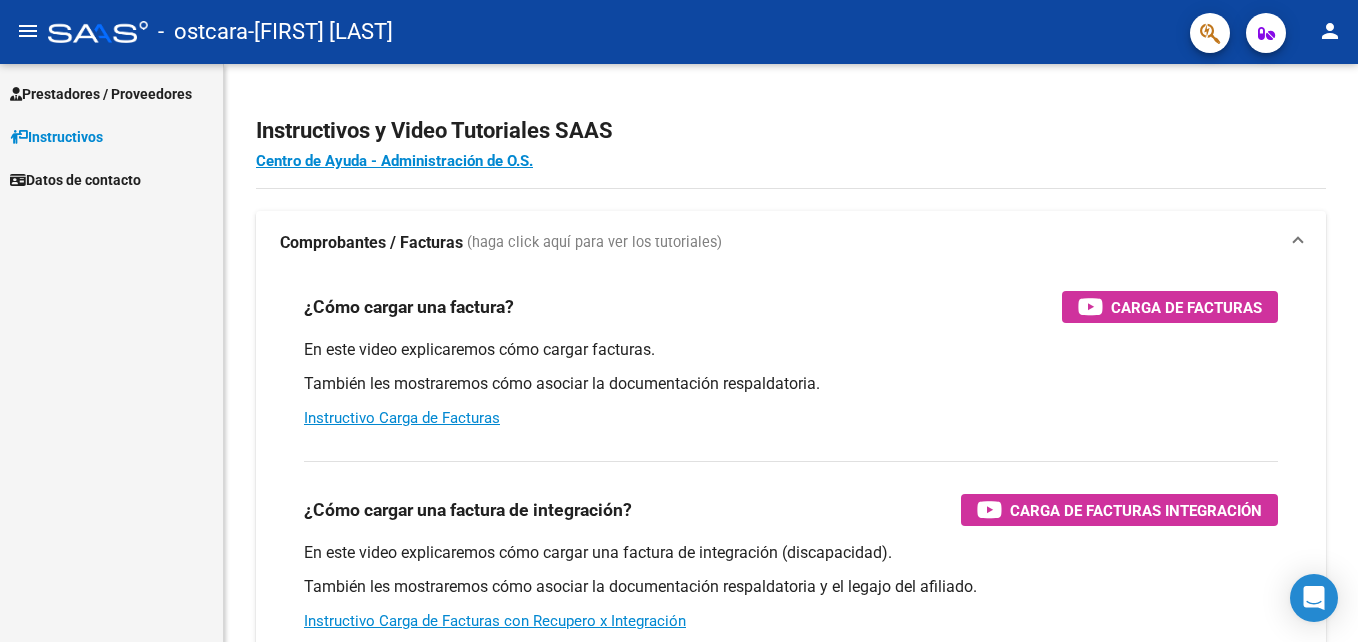 scroll, scrollTop: 0, scrollLeft: 0, axis: both 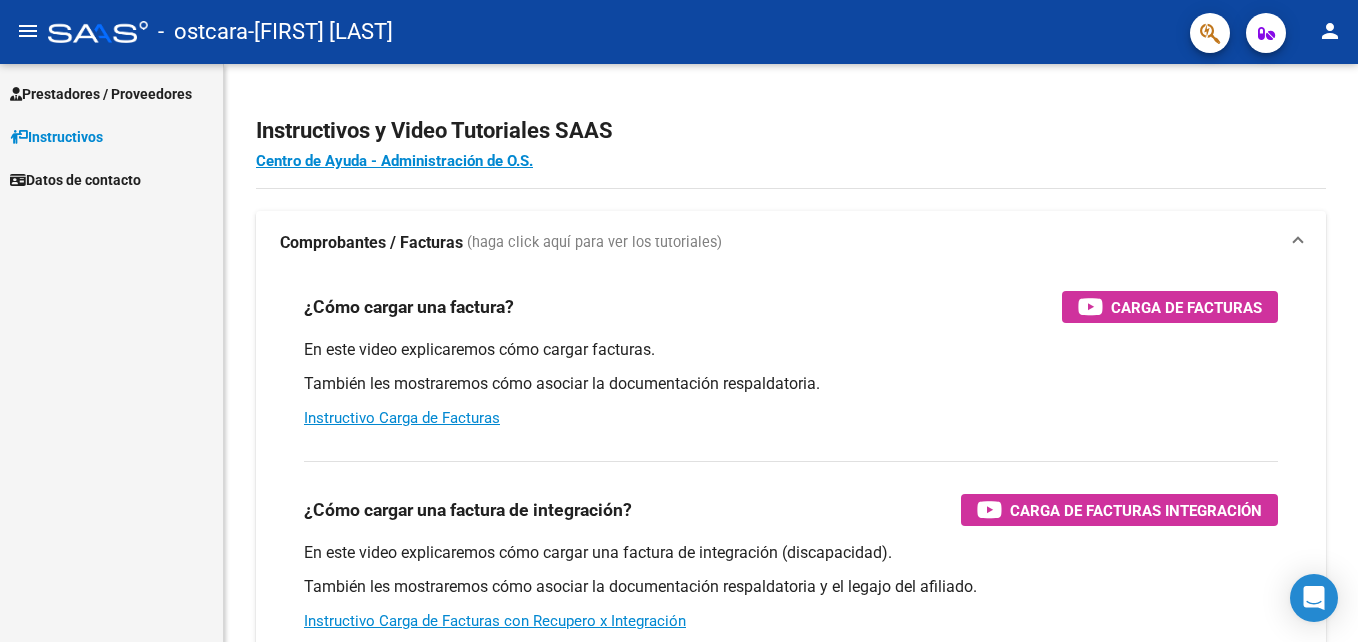 click on "-   ostcara   - [FIRST] [LAST]" 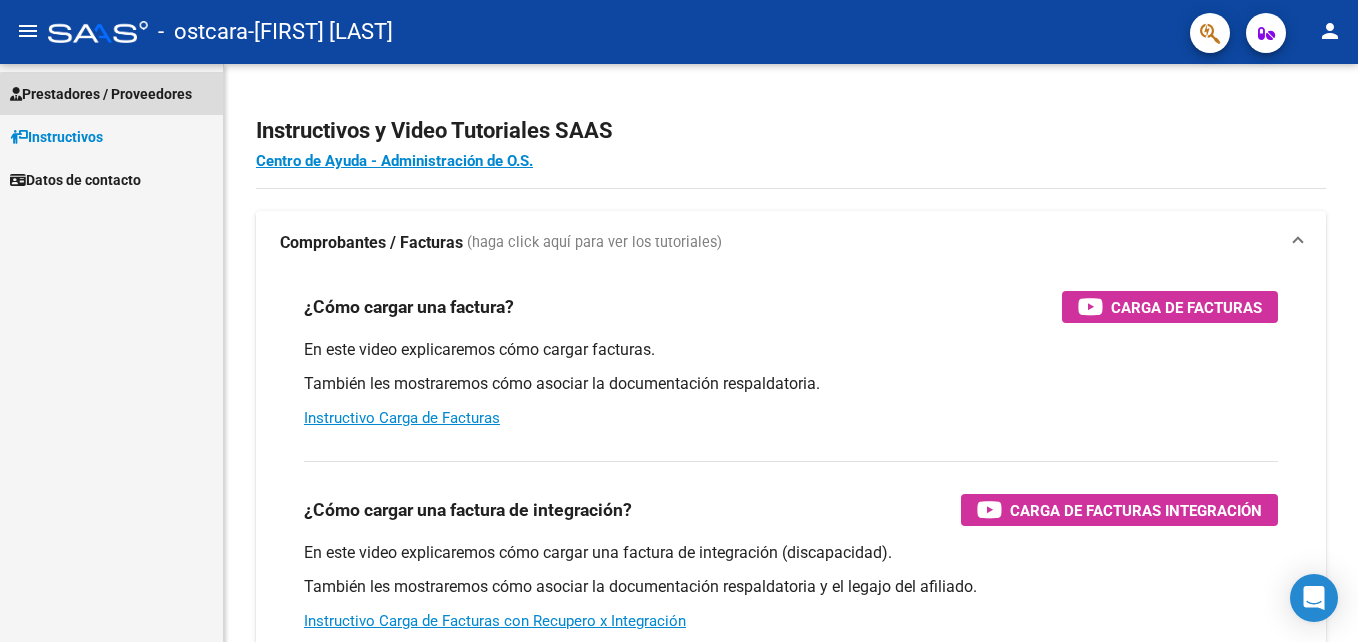 click on "Prestadores / Proveedores" at bounding box center (101, 94) 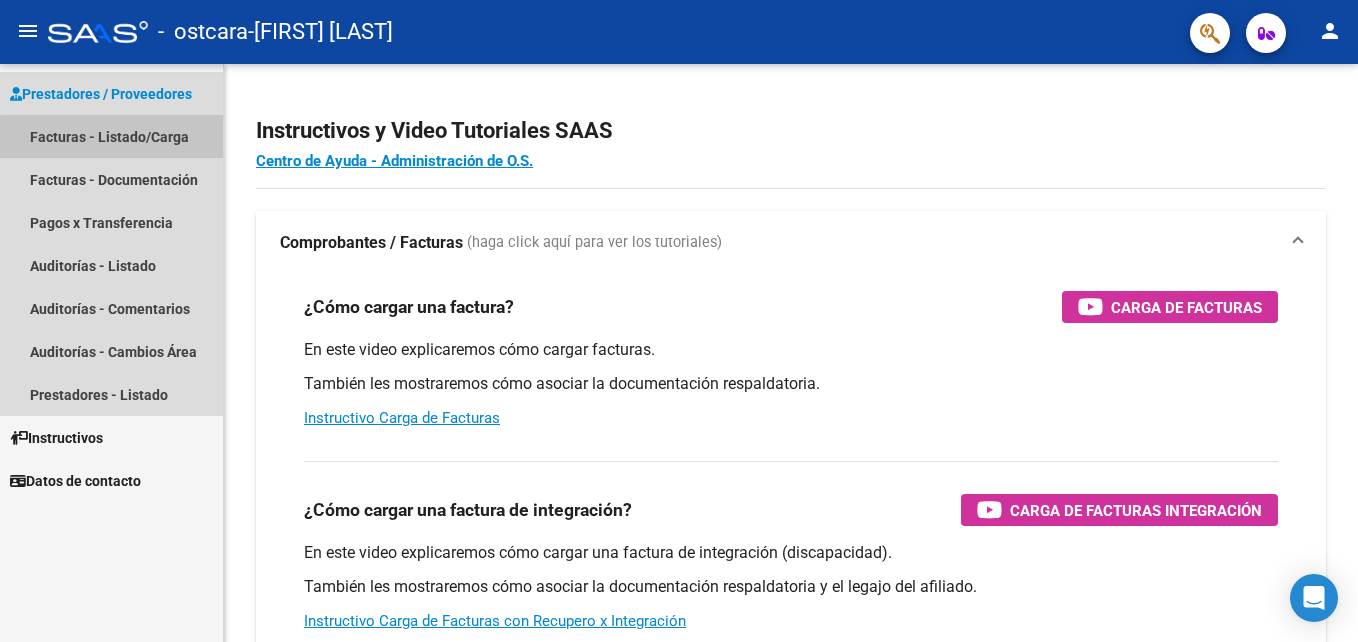 click on "Facturas - Listado/Carga" at bounding box center [111, 136] 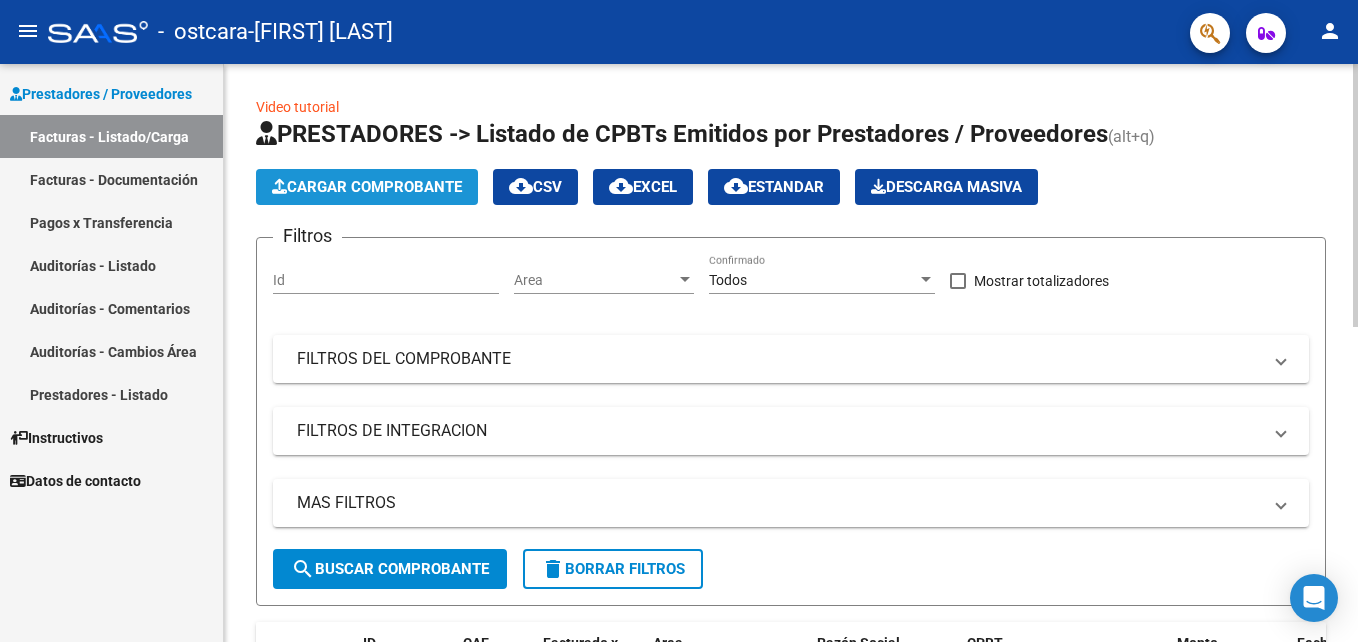 click on "Cargar Comprobante" 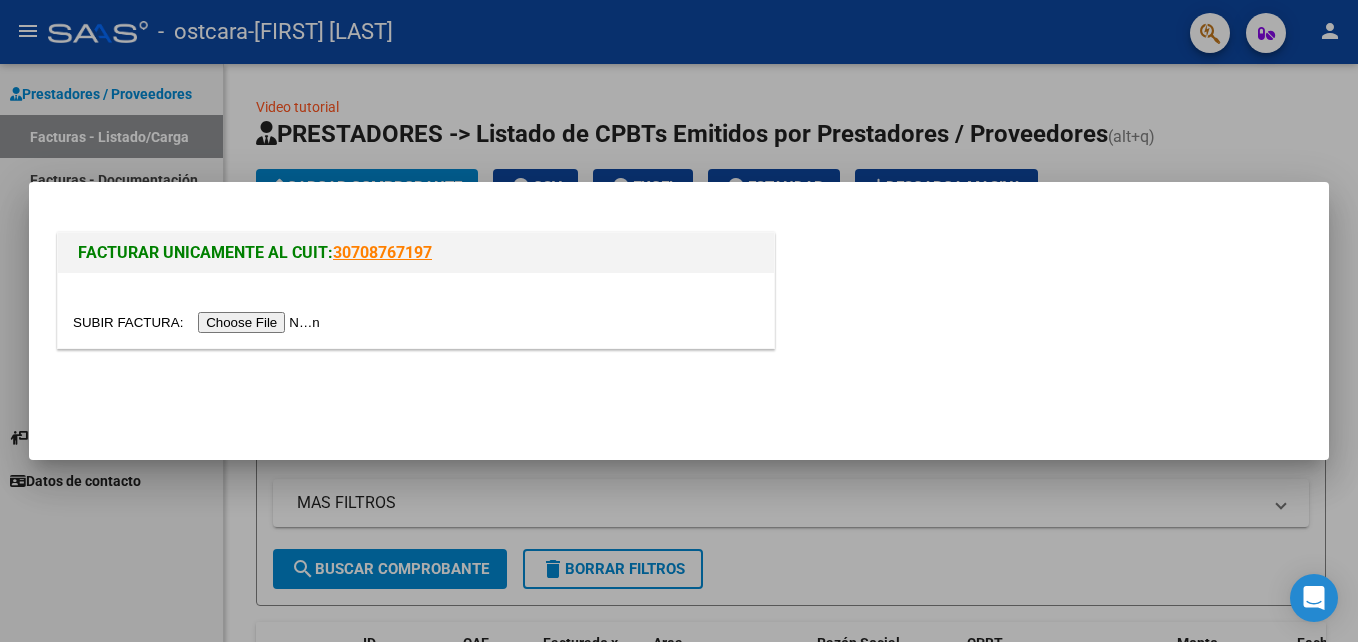 click at bounding box center (199, 322) 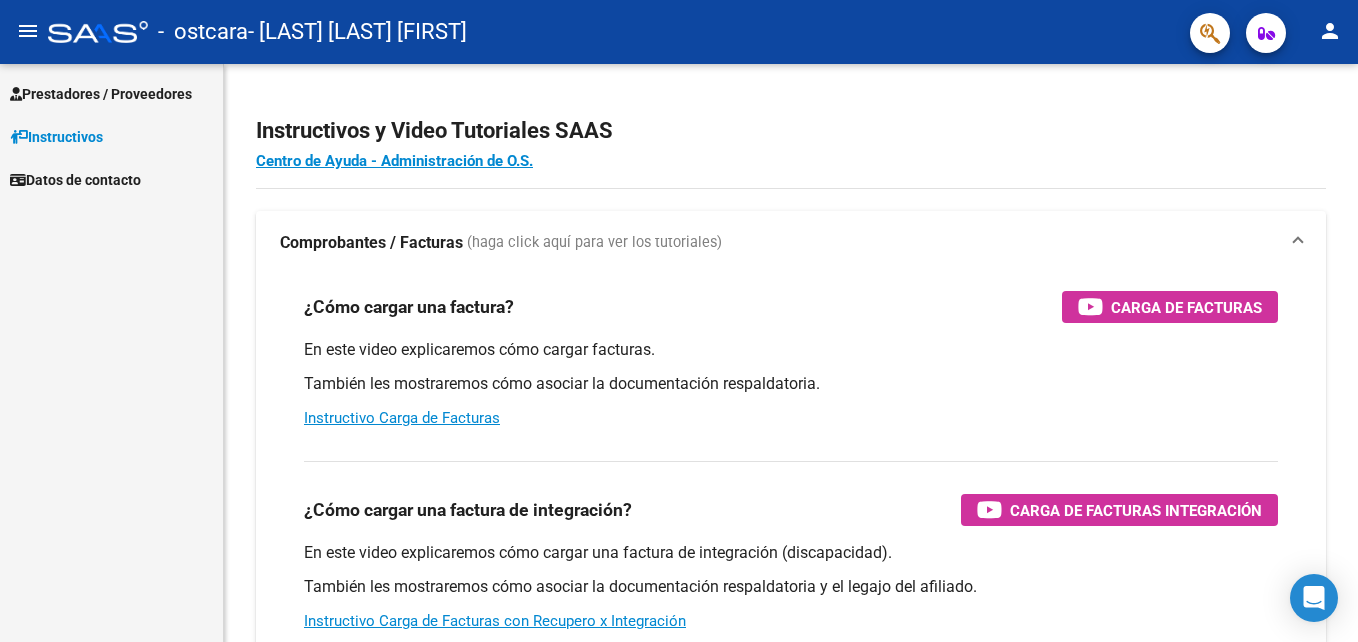 scroll, scrollTop: 0, scrollLeft: 0, axis: both 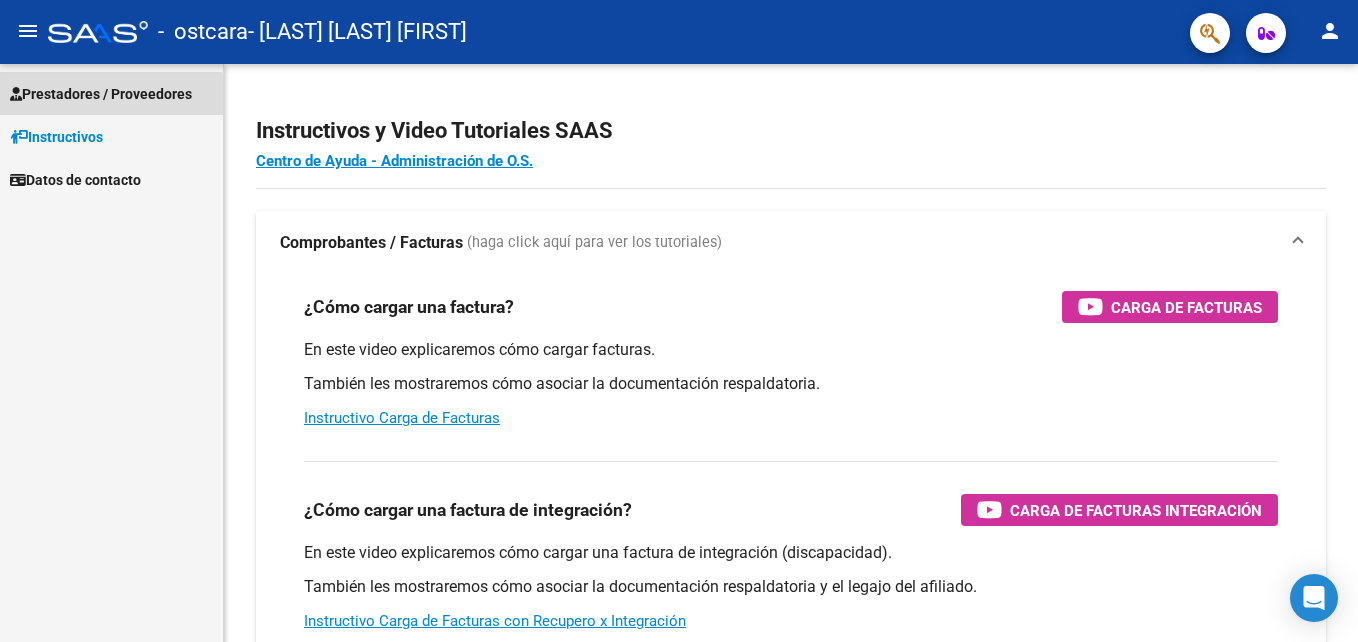 click on "Prestadores / Proveedores" at bounding box center (101, 94) 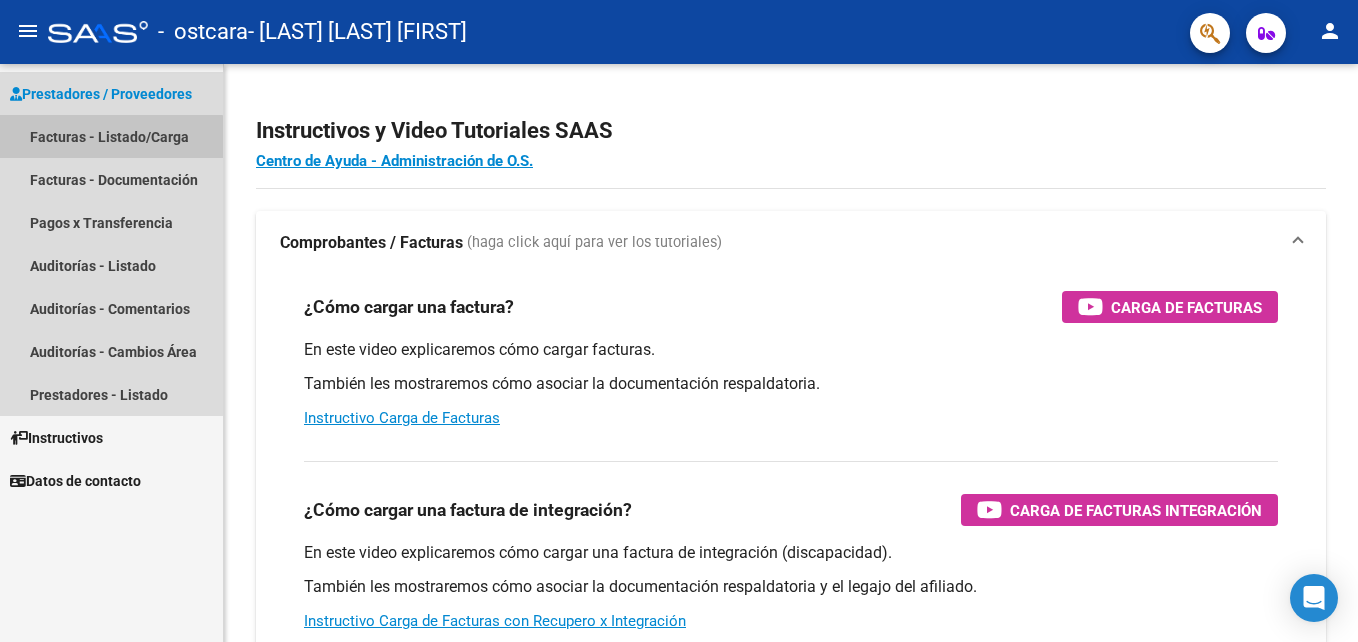 click on "Facturas - Listado/Carga" at bounding box center (111, 136) 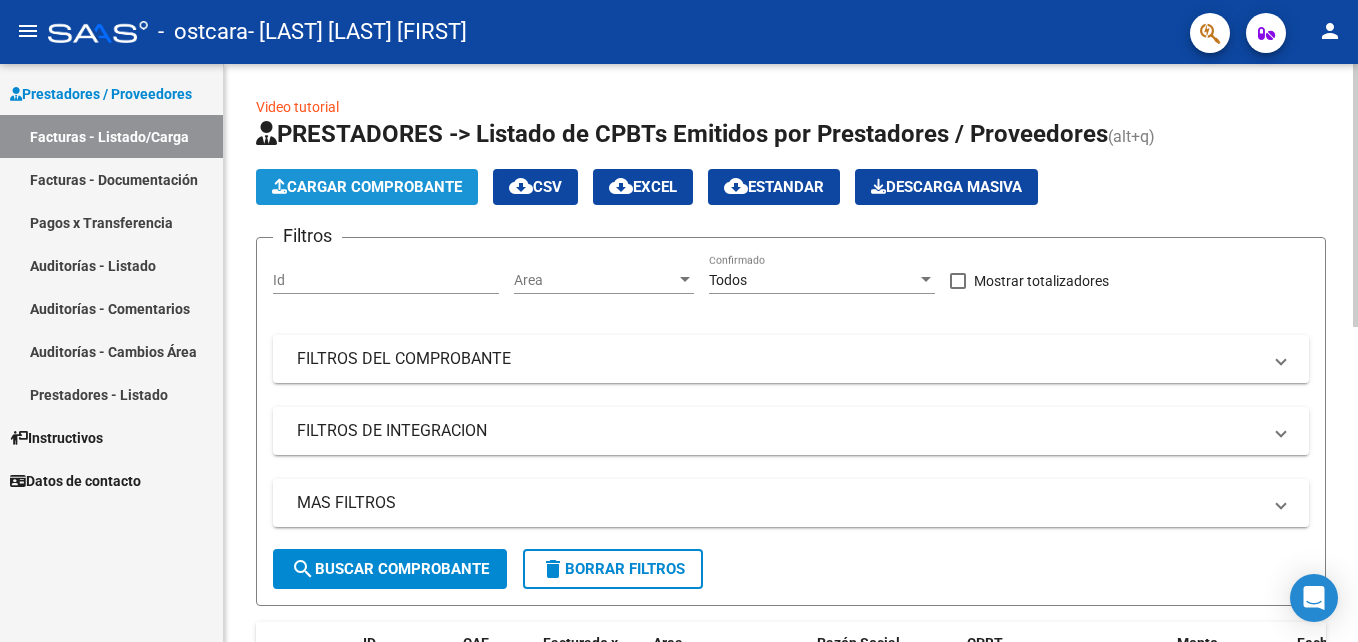 click on "Cargar Comprobante" 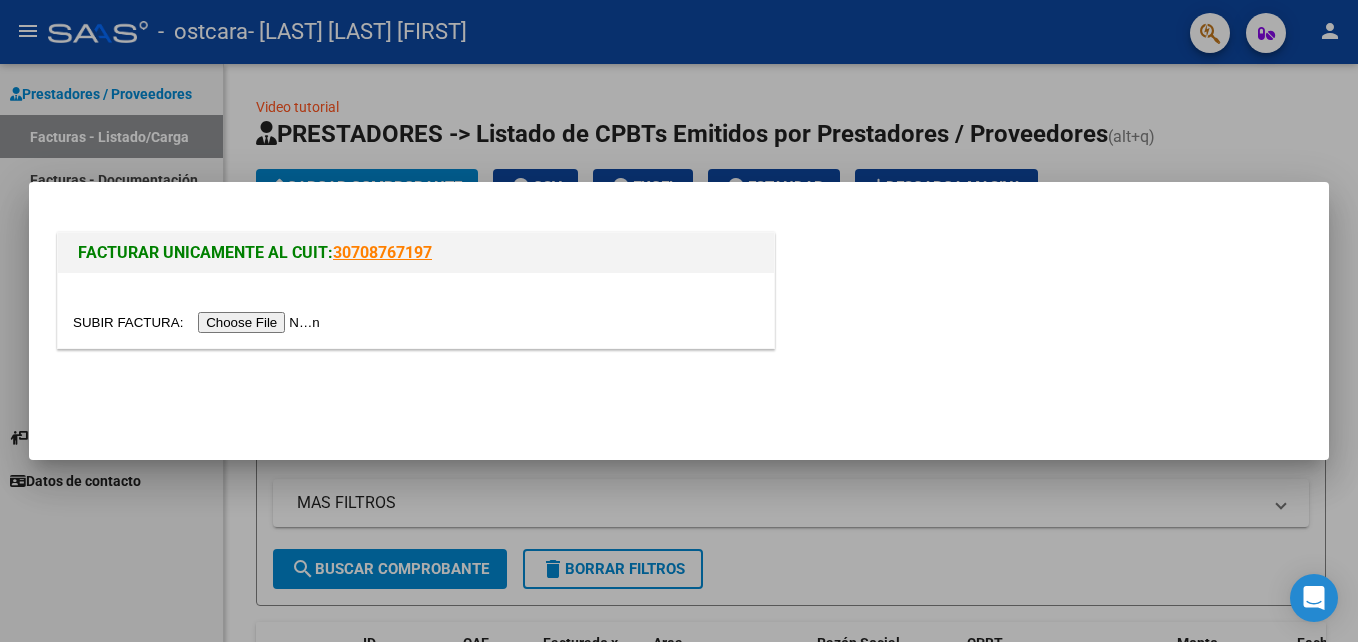 click at bounding box center (199, 322) 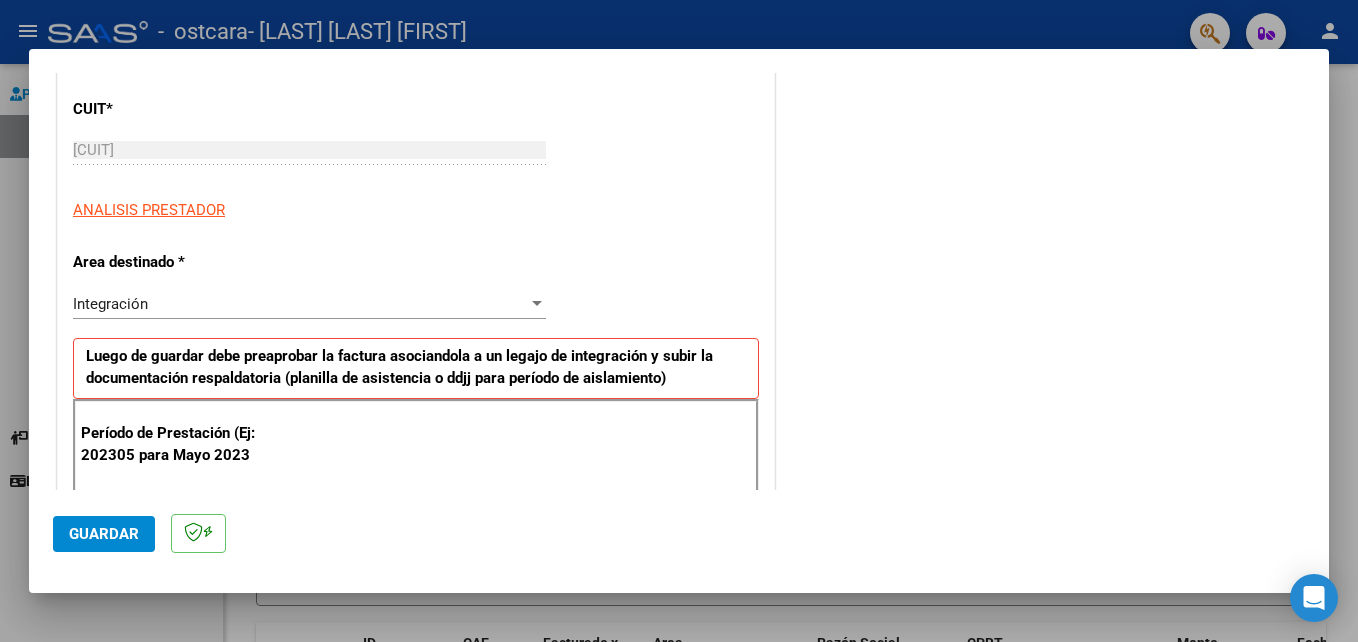 scroll, scrollTop: 280, scrollLeft: 0, axis: vertical 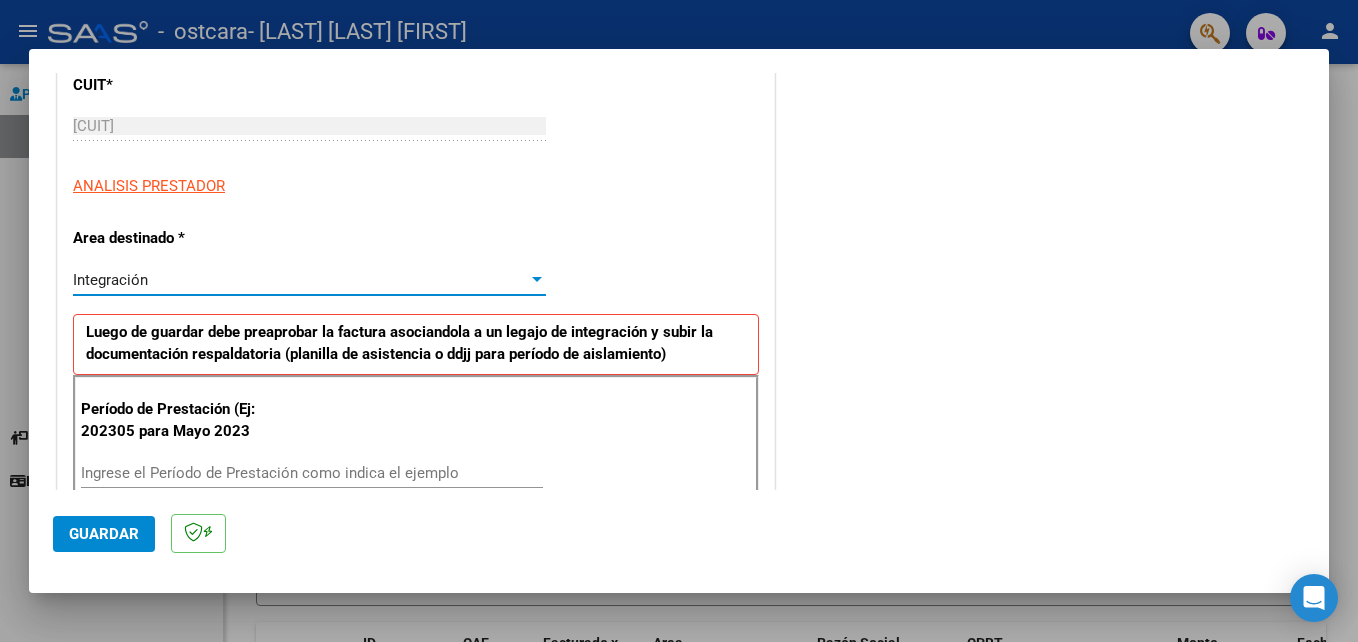click at bounding box center (537, 279) 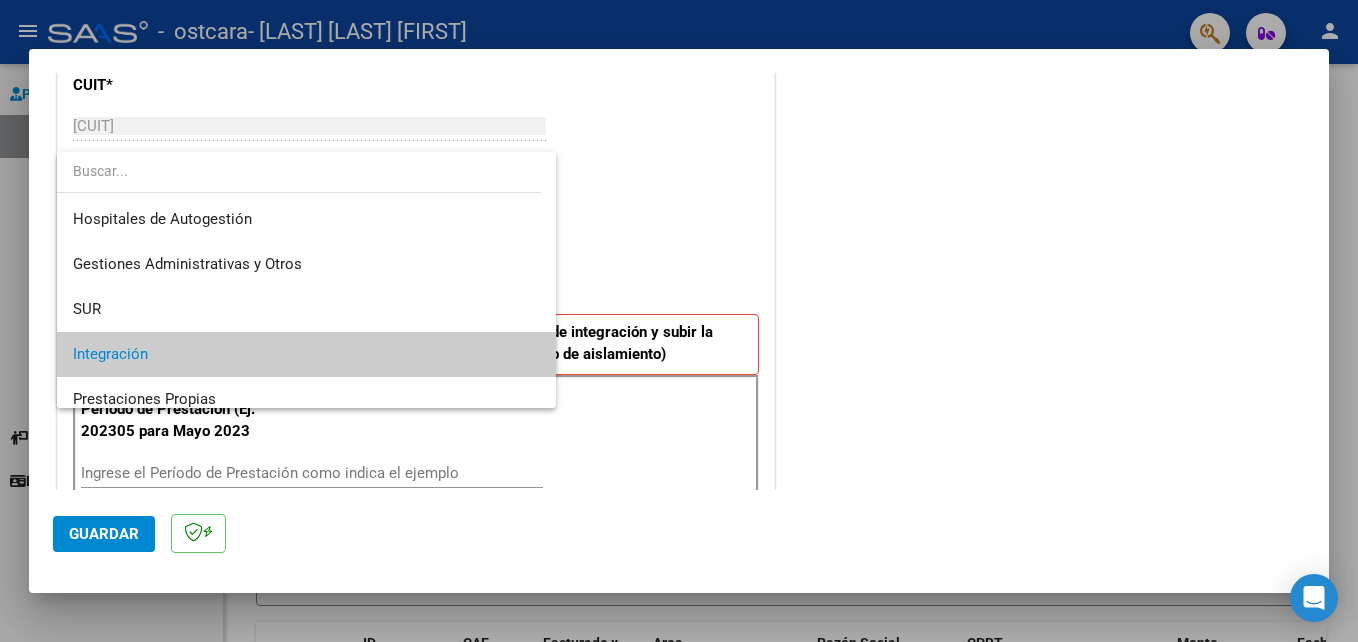 scroll, scrollTop: 75, scrollLeft: 0, axis: vertical 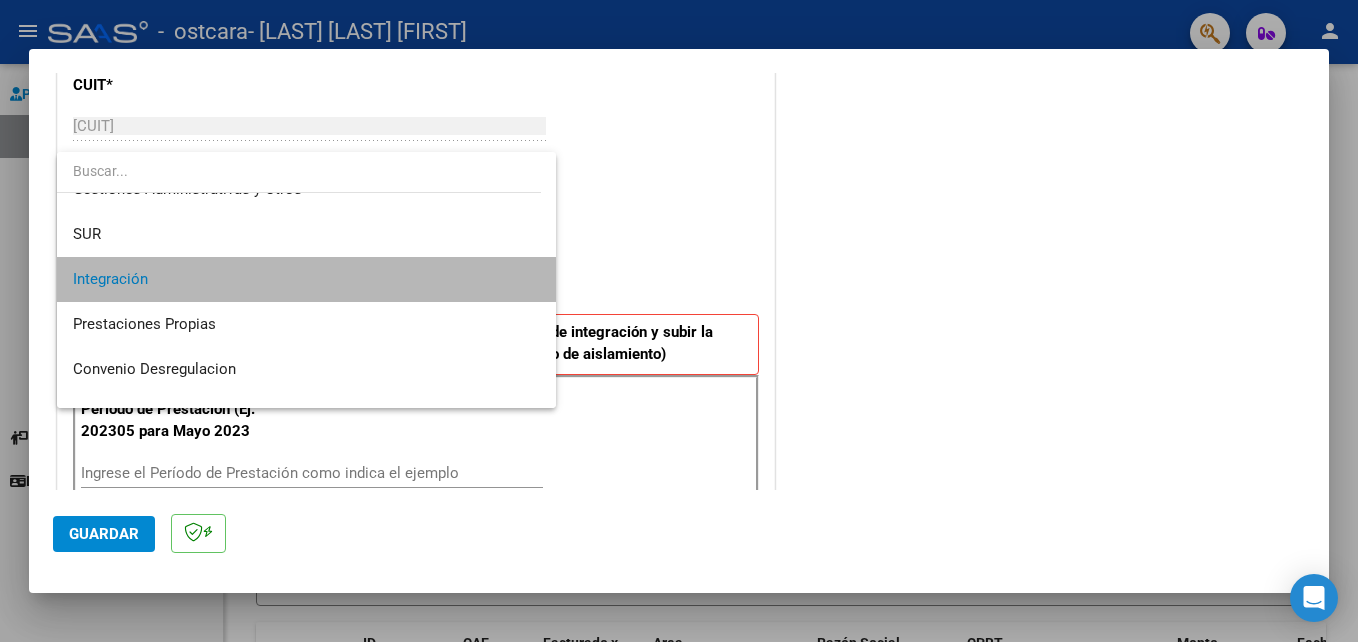 click on "Integración" at bounding box center [306, 279] 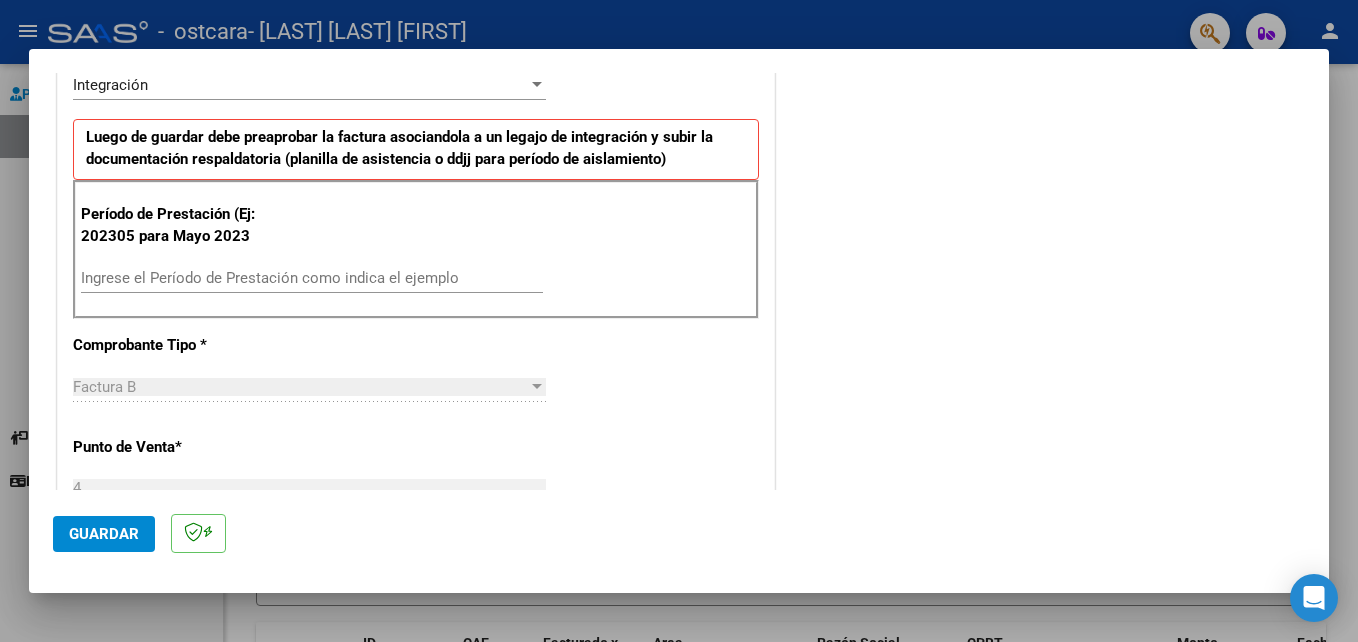 scroll, scrollTop: 520, scrollLeft: 0, axis: vertical 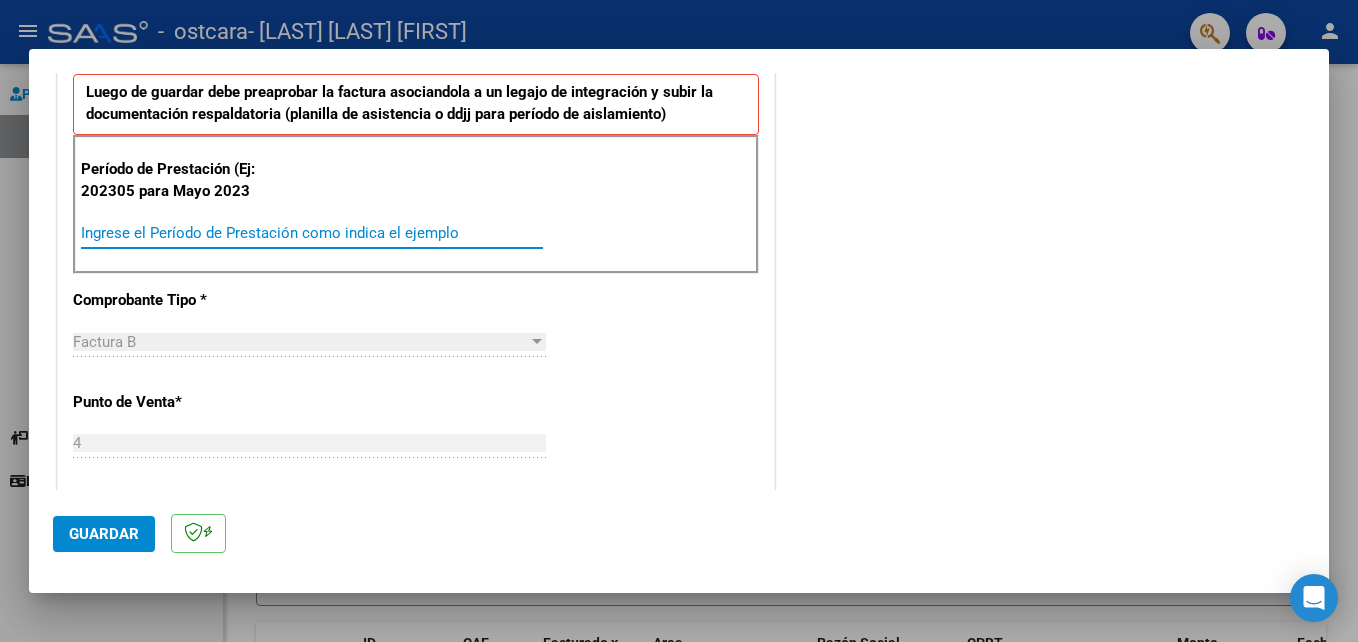 click on "Ingrese el Período de Prestación como indica el ejemplo" at bounding box center (312, 233) 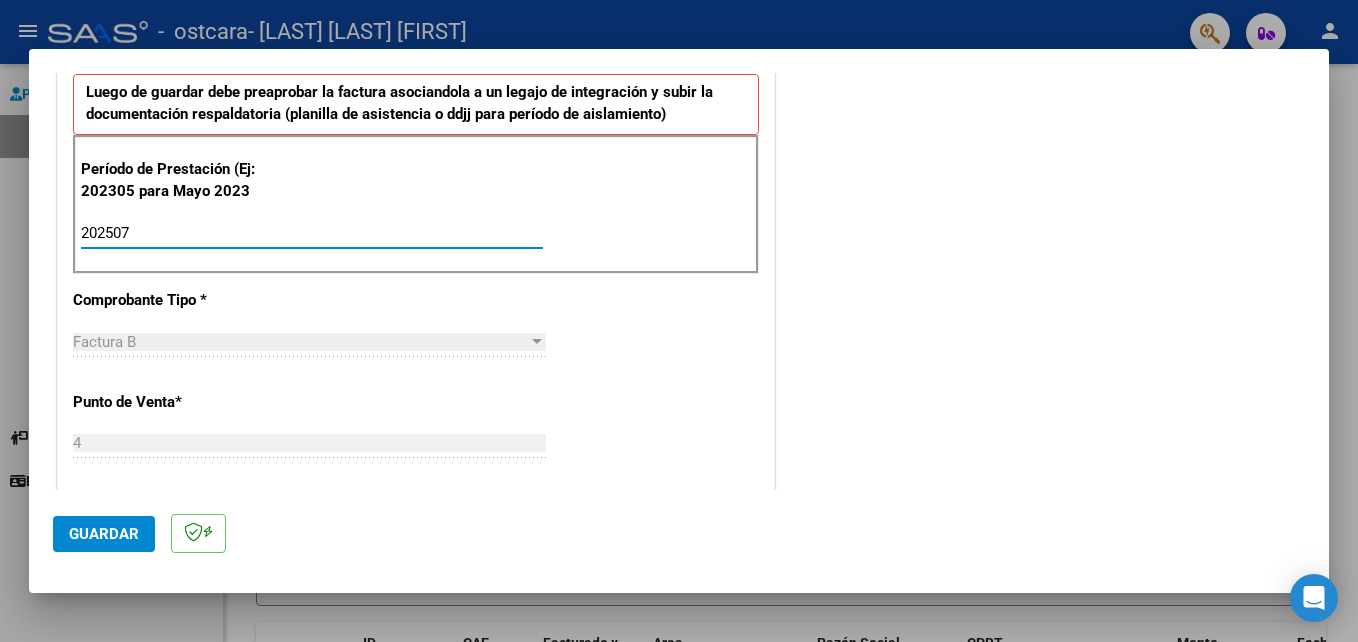 type on "202507" 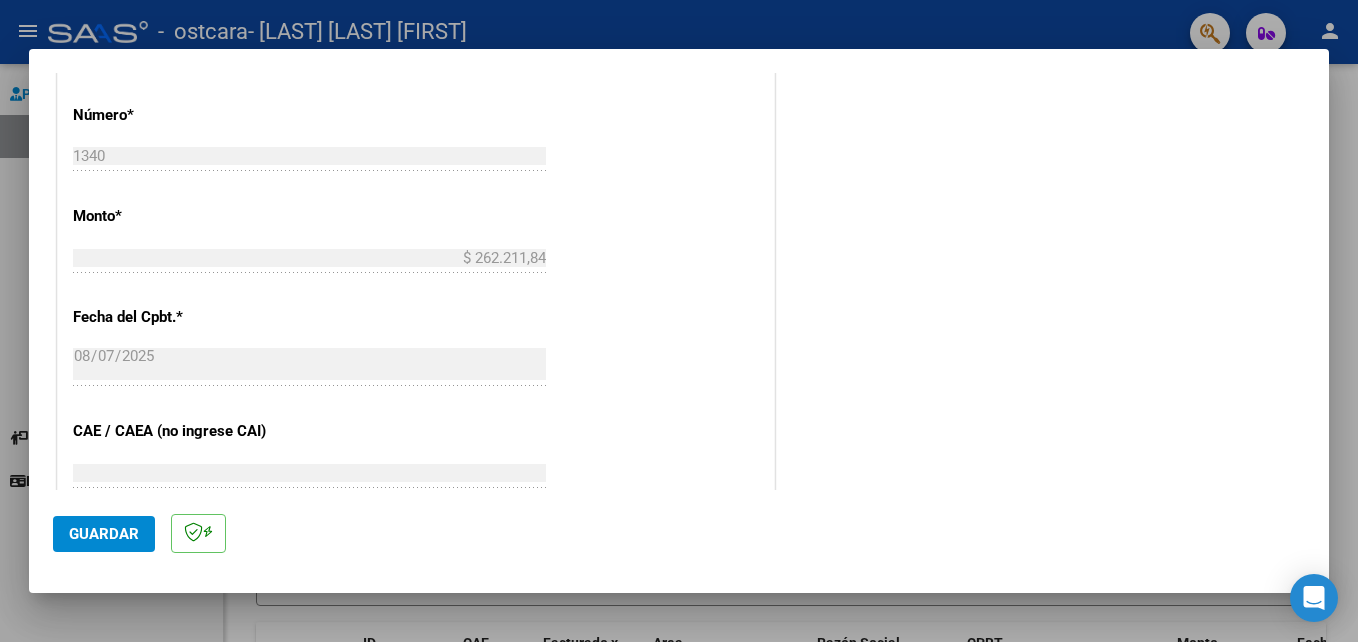 scroll, scrollTop: 920, scrollLeft: 0, axis: vertical 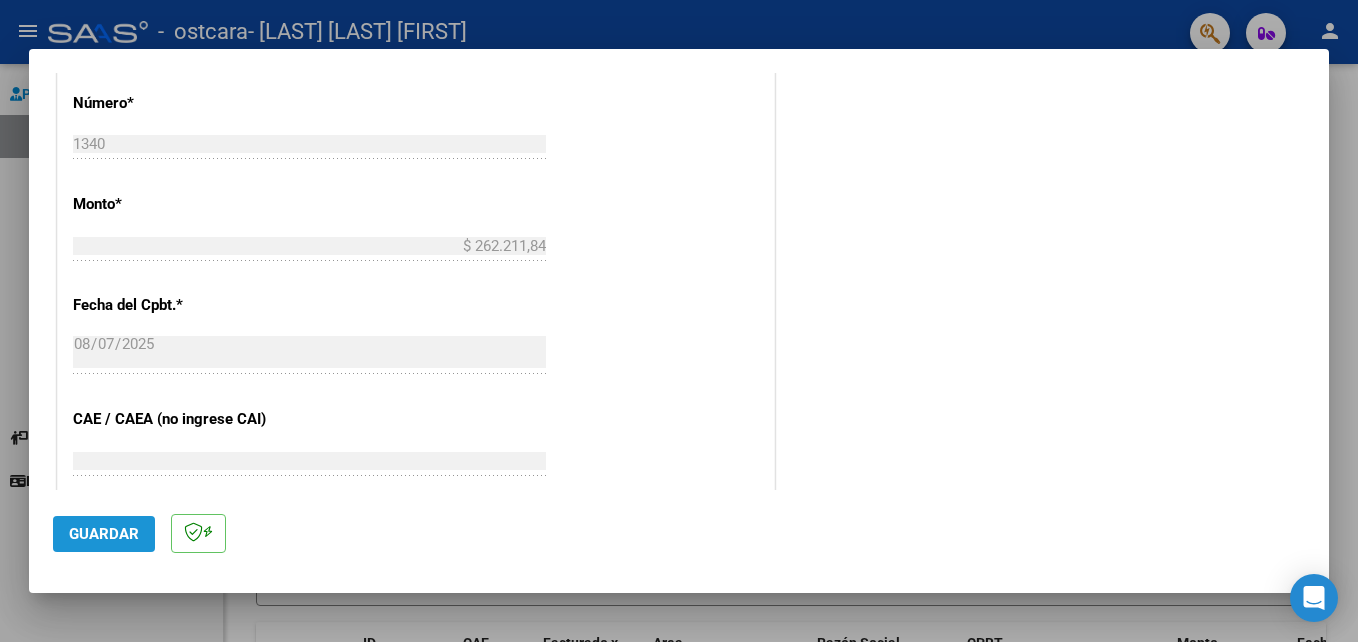 click on "Guardar" 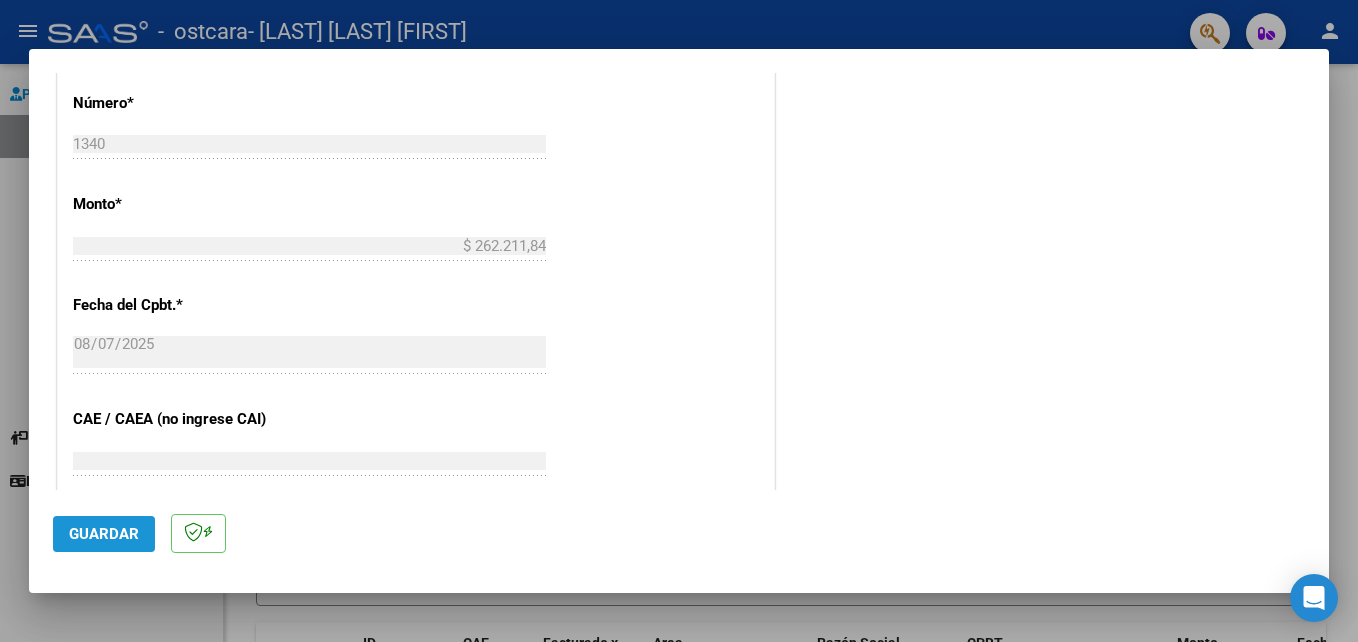 click on "Guardar" 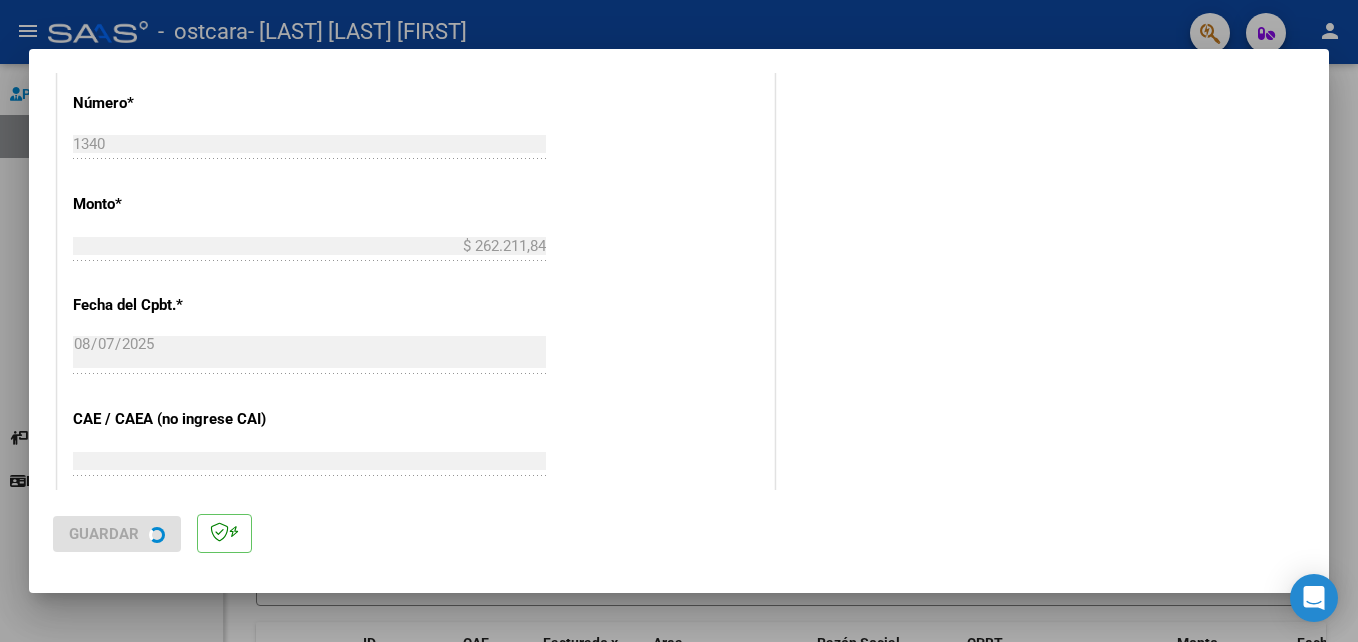 scroll, scrollTop: 0, scrollLeft: 0, axis: both 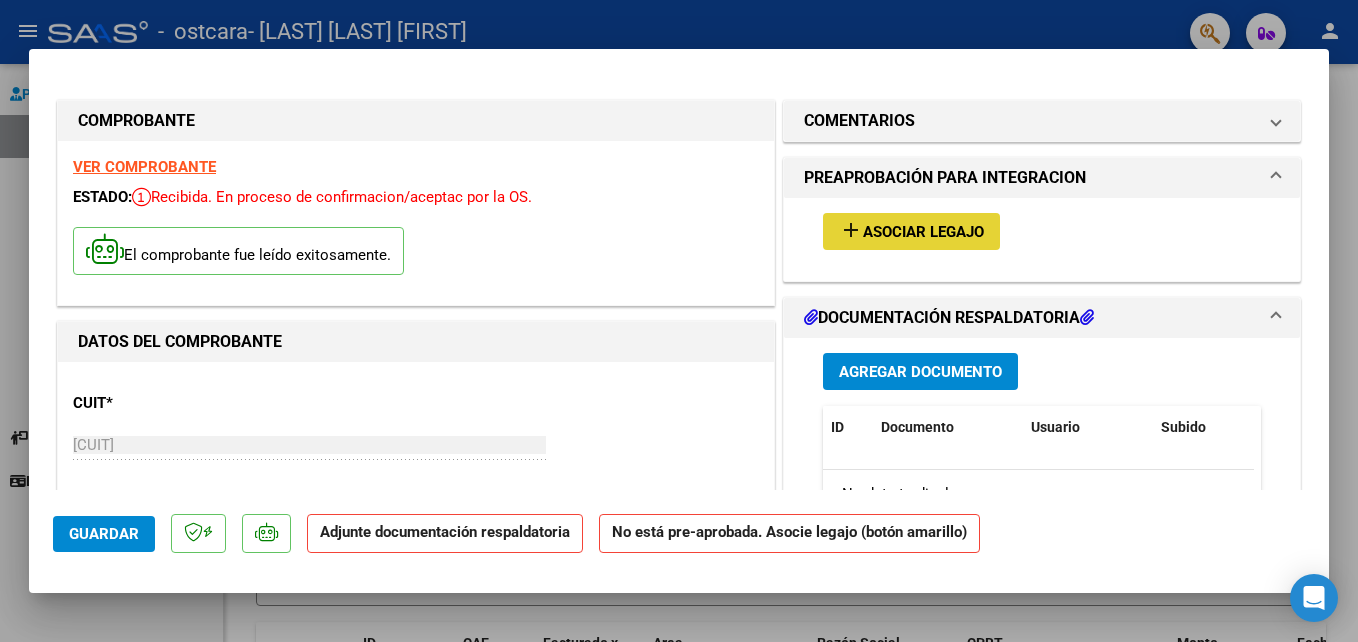 click on "Asociar Legajo" at bounding box center [923, 232] 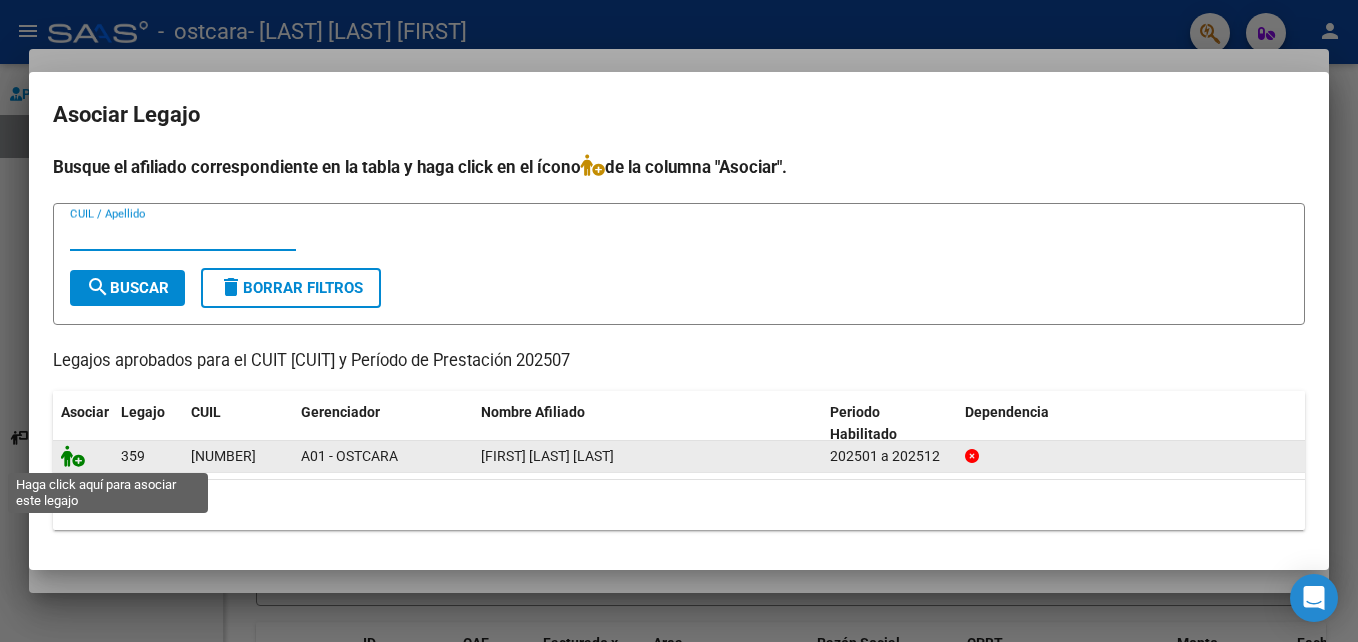 click 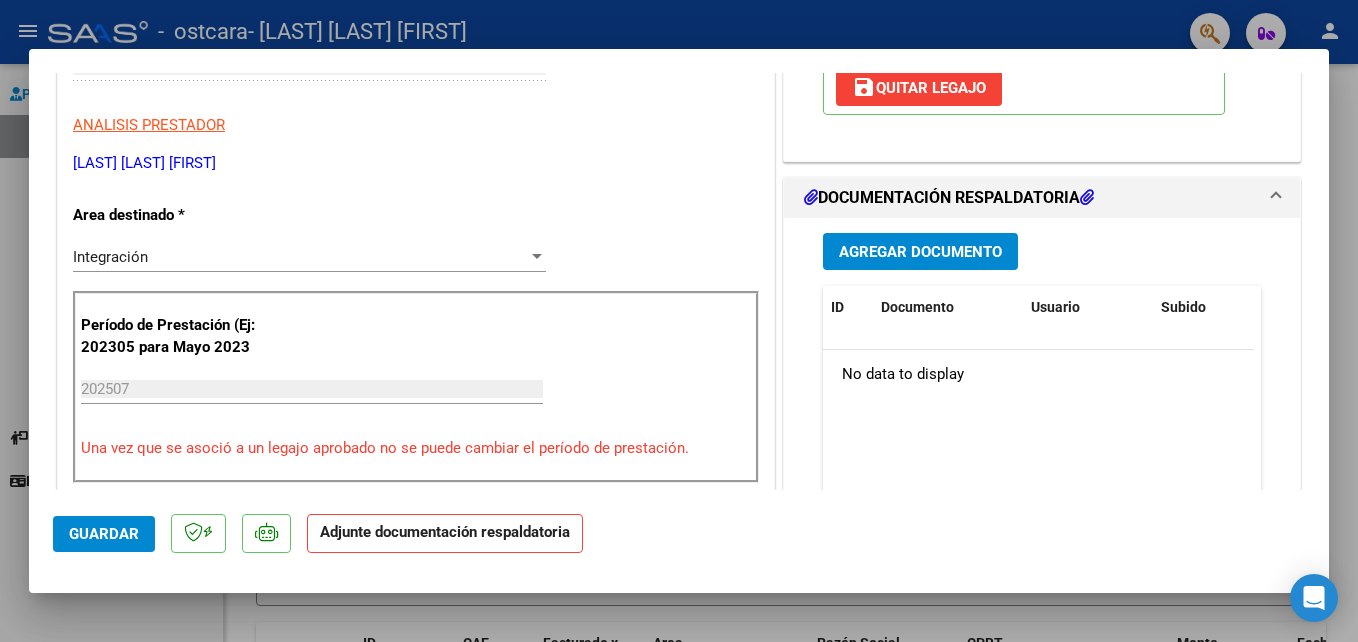 scroll, scrollTop: 440, scrollLeft: 0, axis: vertical 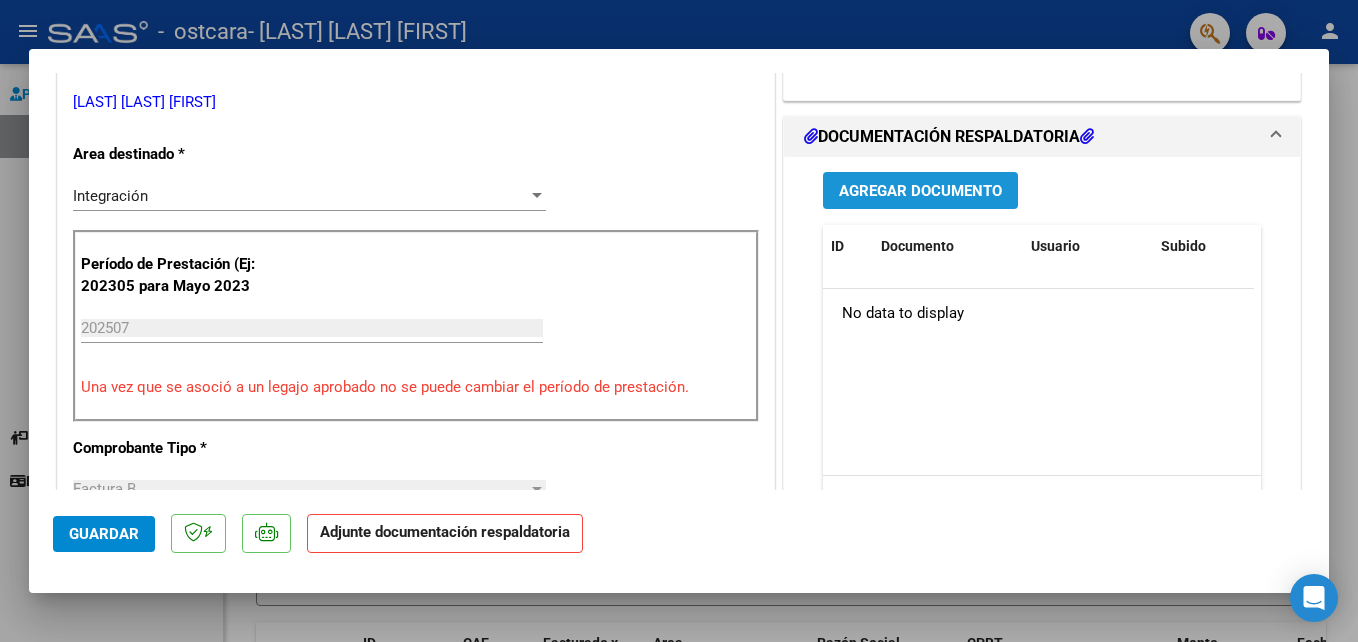 click on "Agregar Documento" at bounding box center (920, 190) 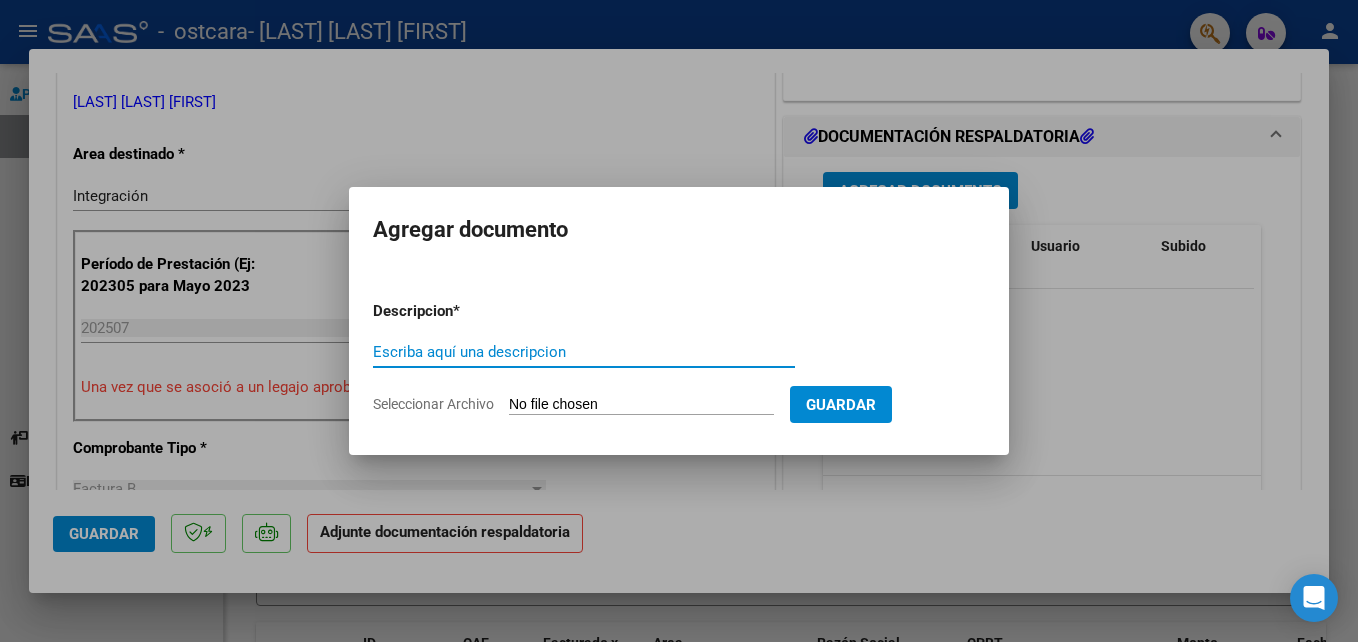 click on "Seleccionar Archivo" at bounding box center [641, 405] 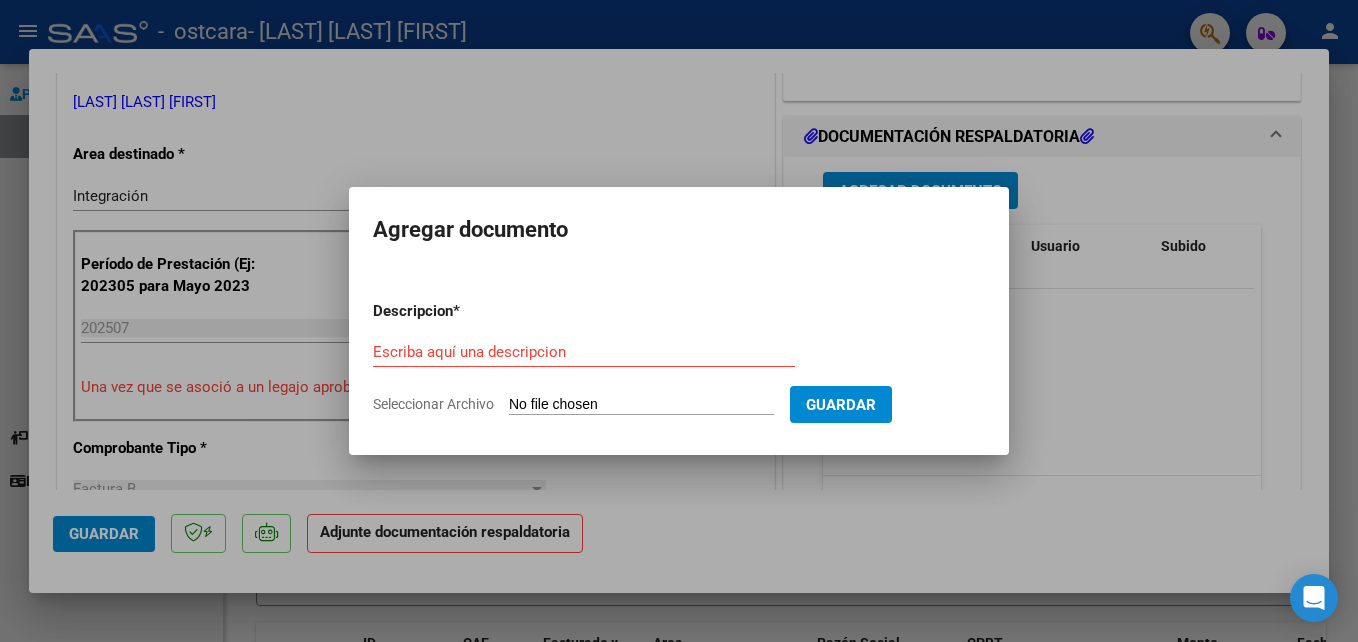 type on "C:\fakepath\asistencia AT sposetti.pdf" 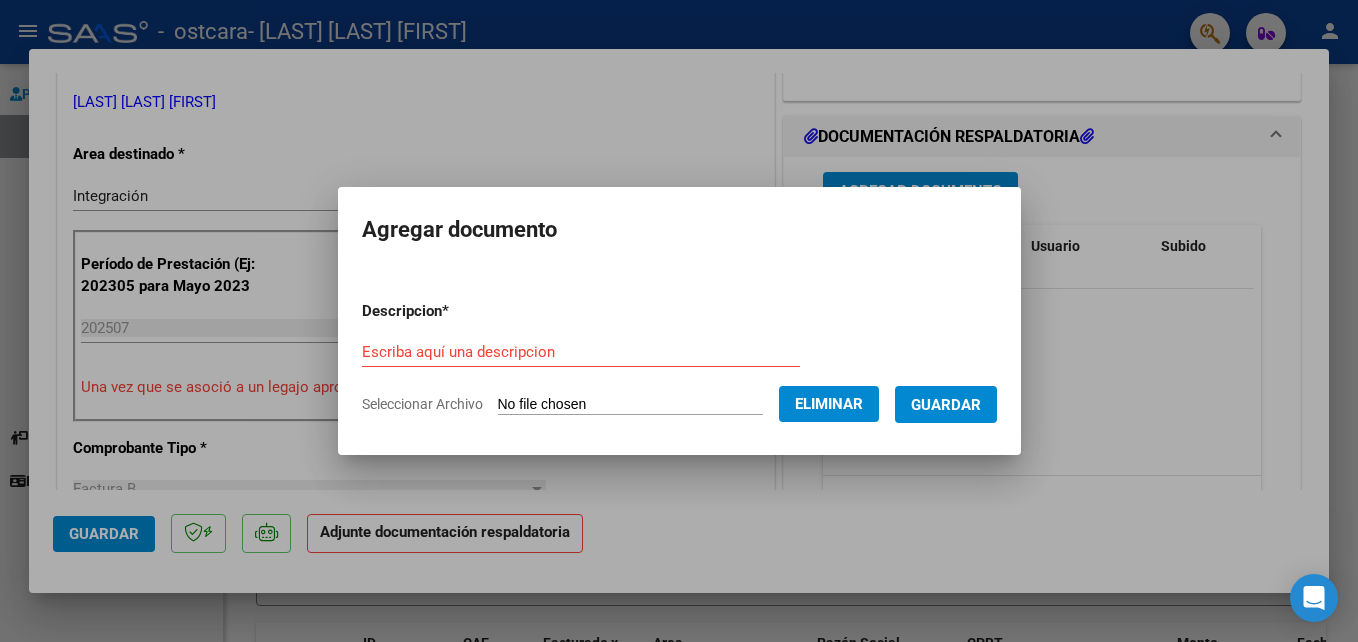 click on "Escriba aquí una descripcion" at bounding box center [581, 352] 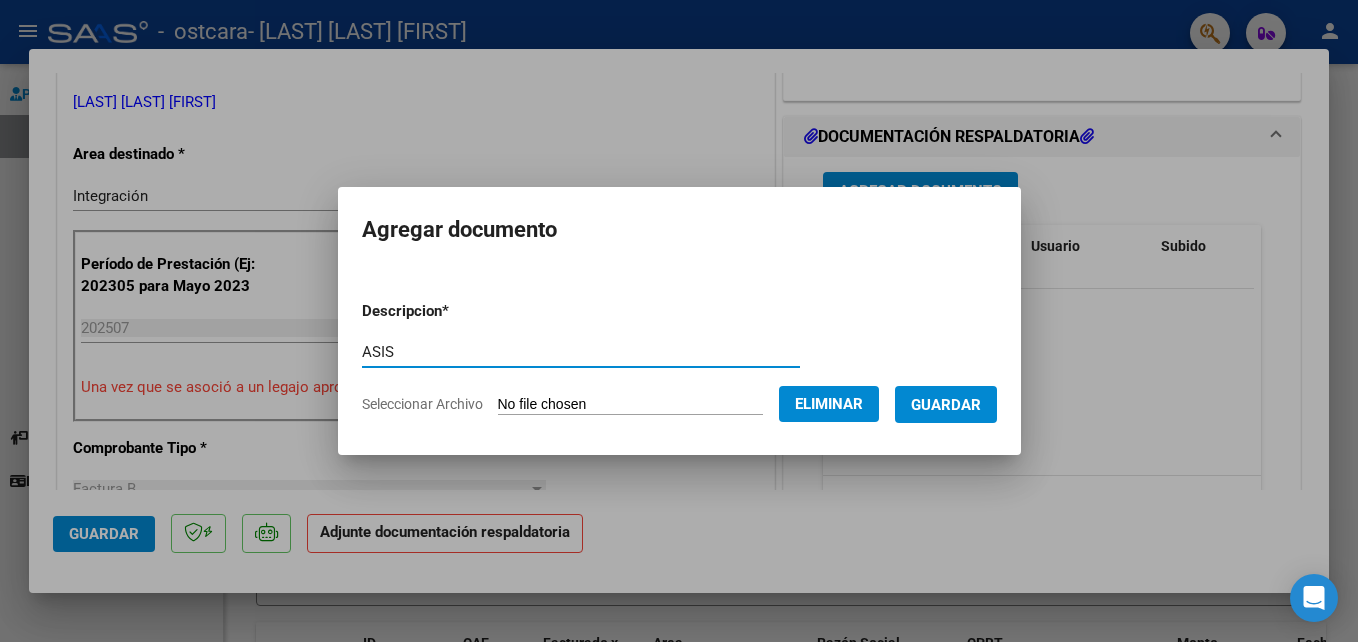 click on "ASIS" at bounding box center (581, 352) 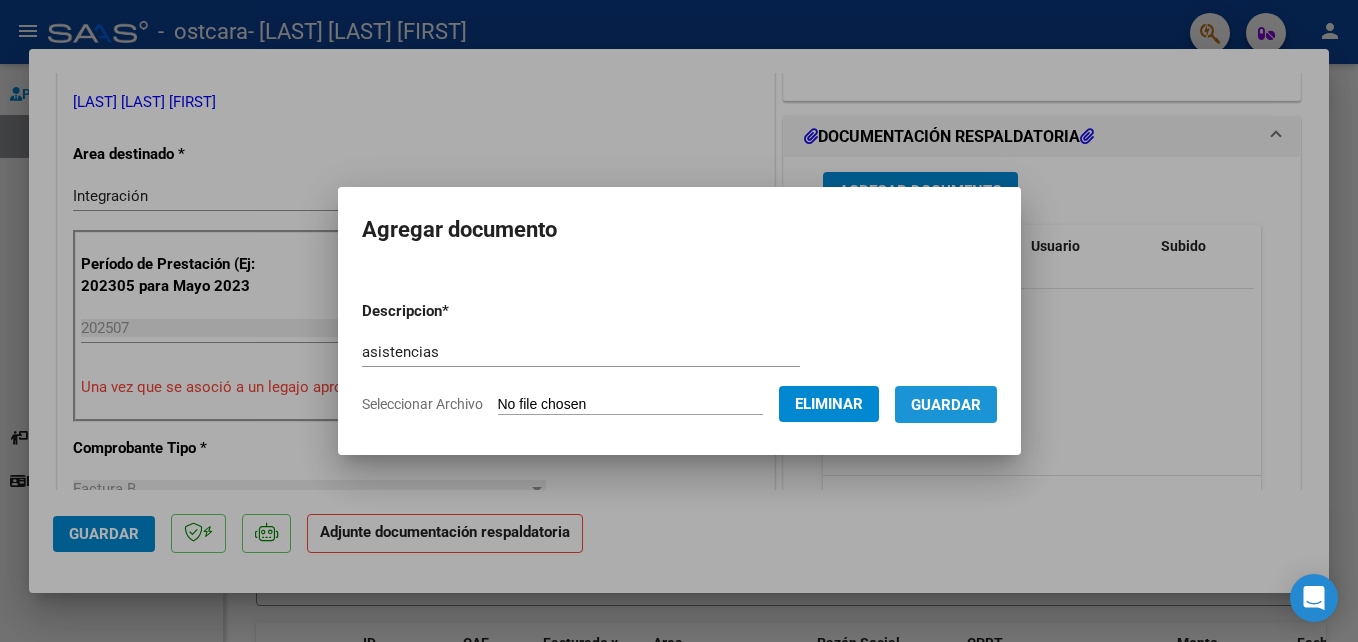 click on "Guardar" at bounding box center (946, 405) 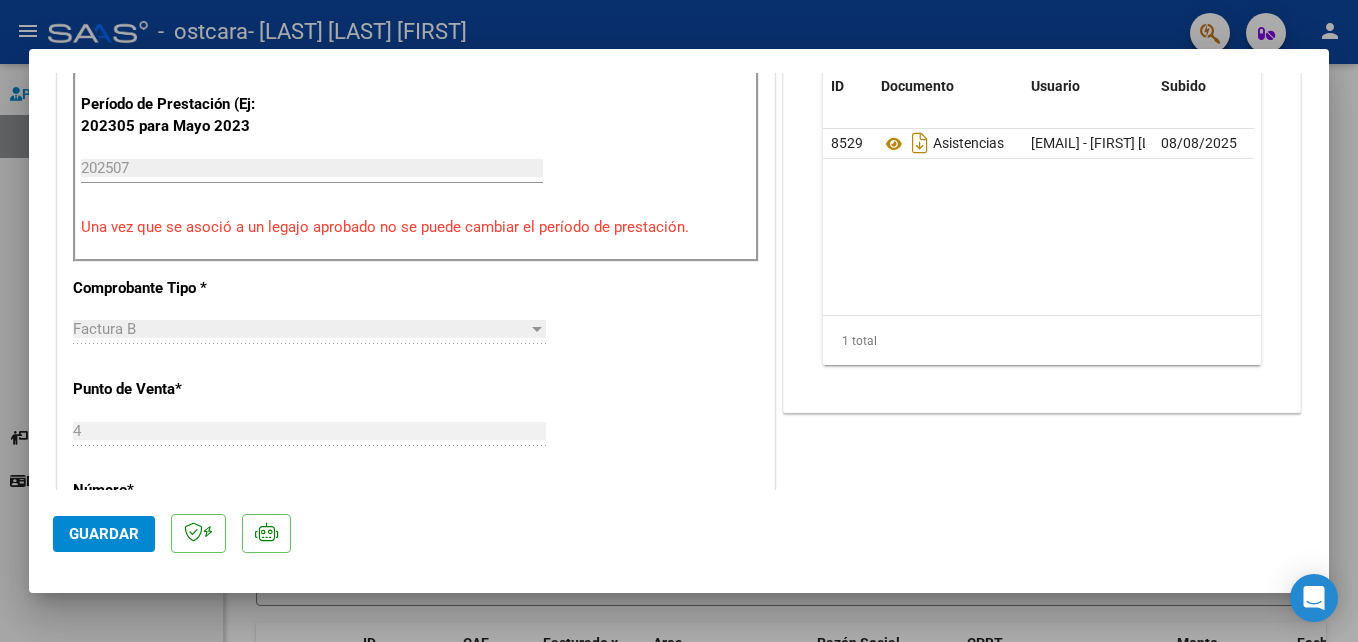 scroll, scrollTop: 640, scrollLeft: 0, axis: vertical 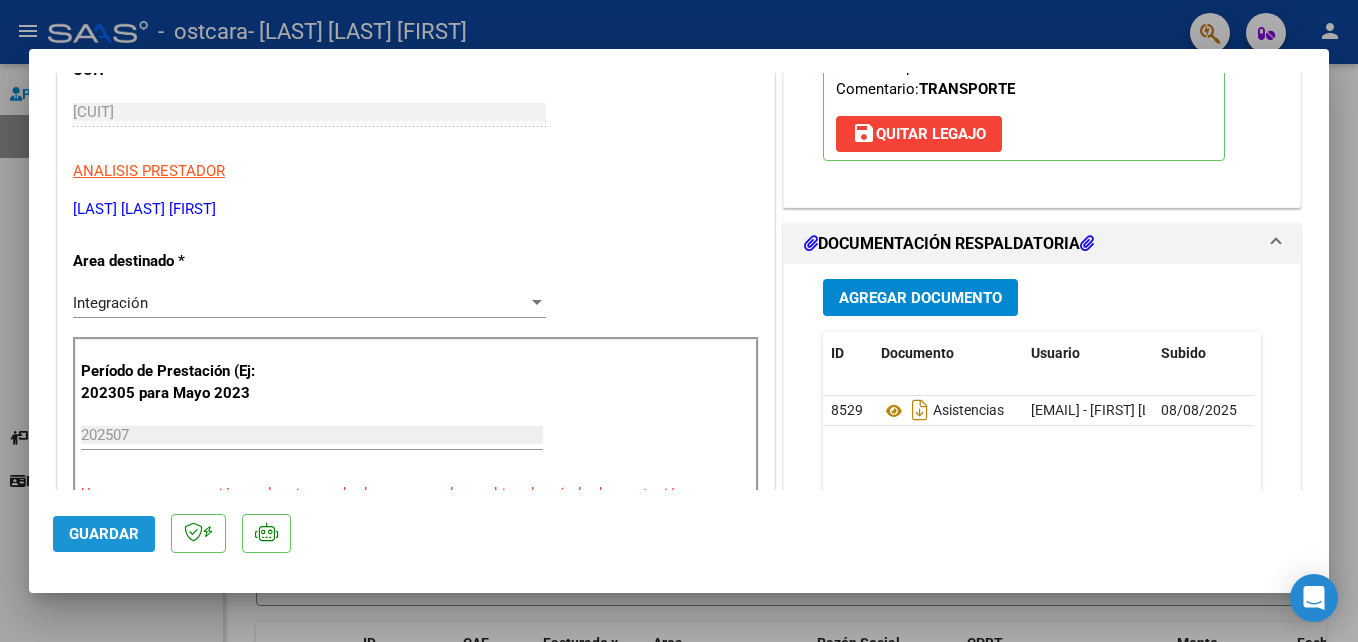 click on "Guardar" 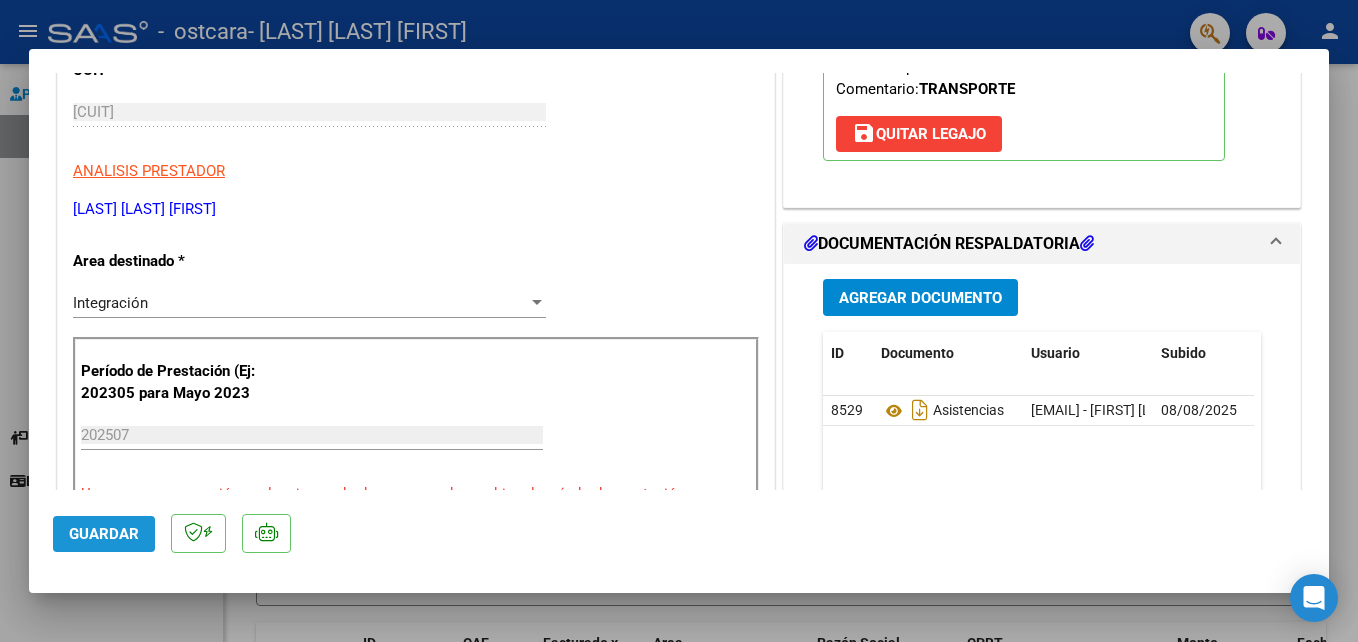 click on "Guardar" 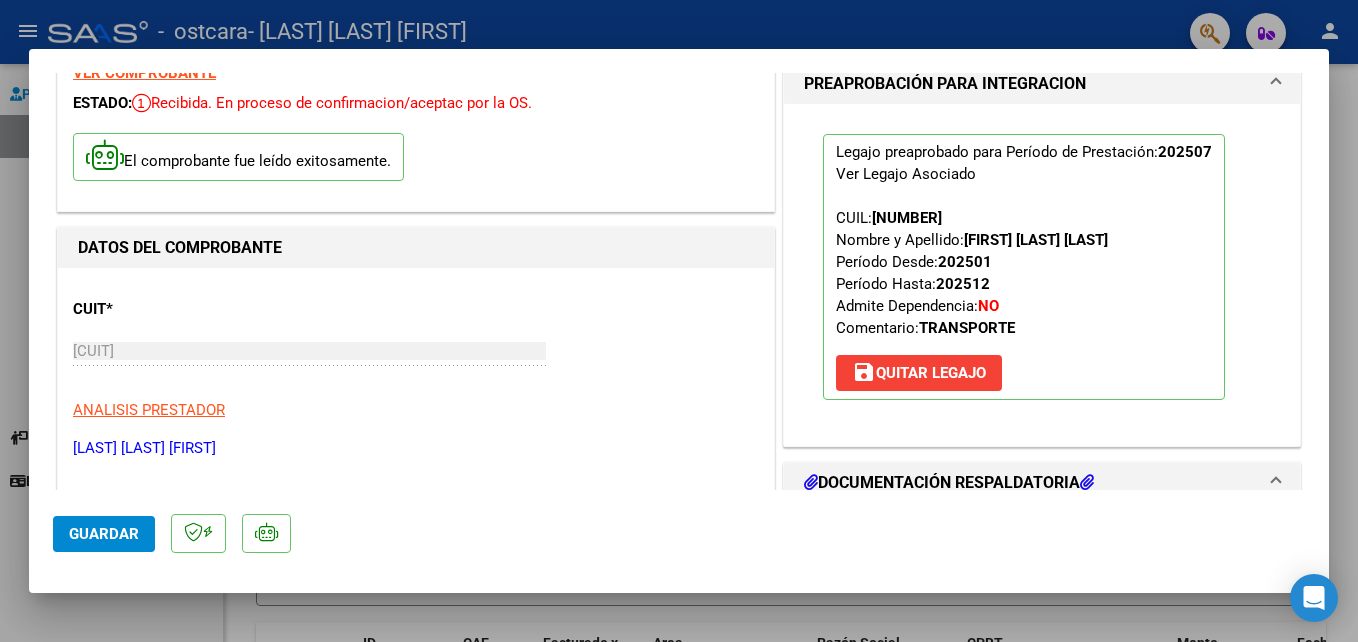 scroll, scrollTop: 0, scrollLeft: 0, axis: both 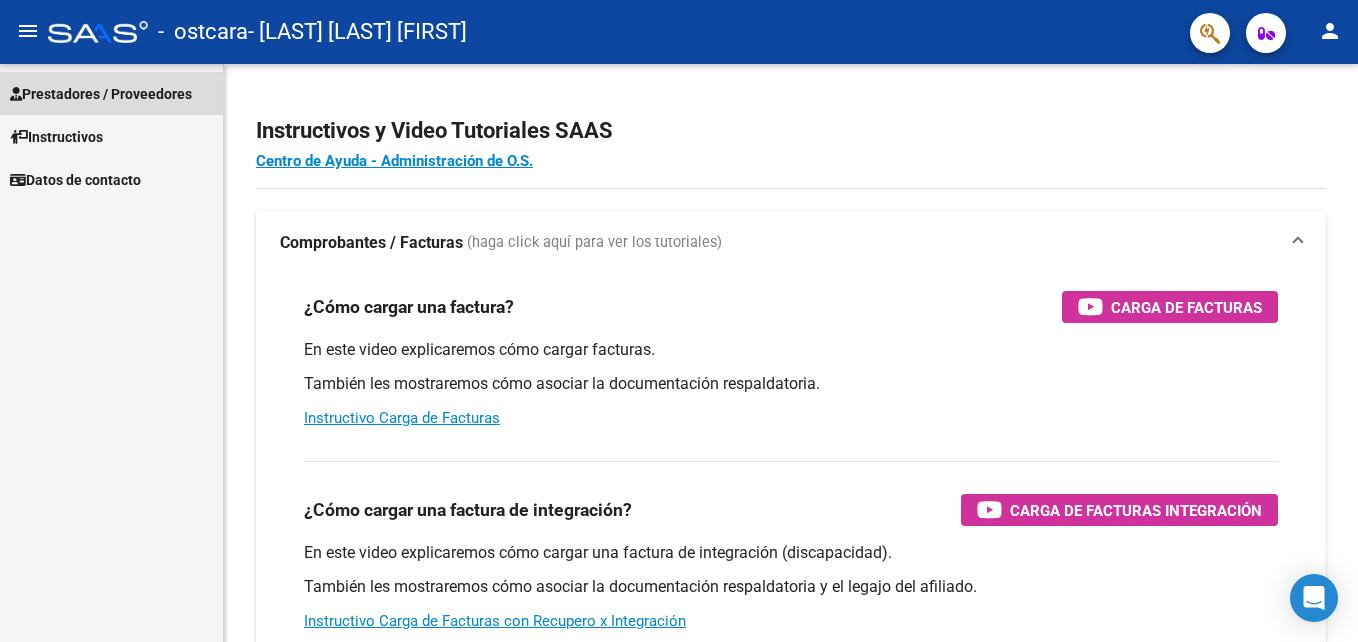 click on "Prestadores / Proveedores" at bounding box center [101, 94] 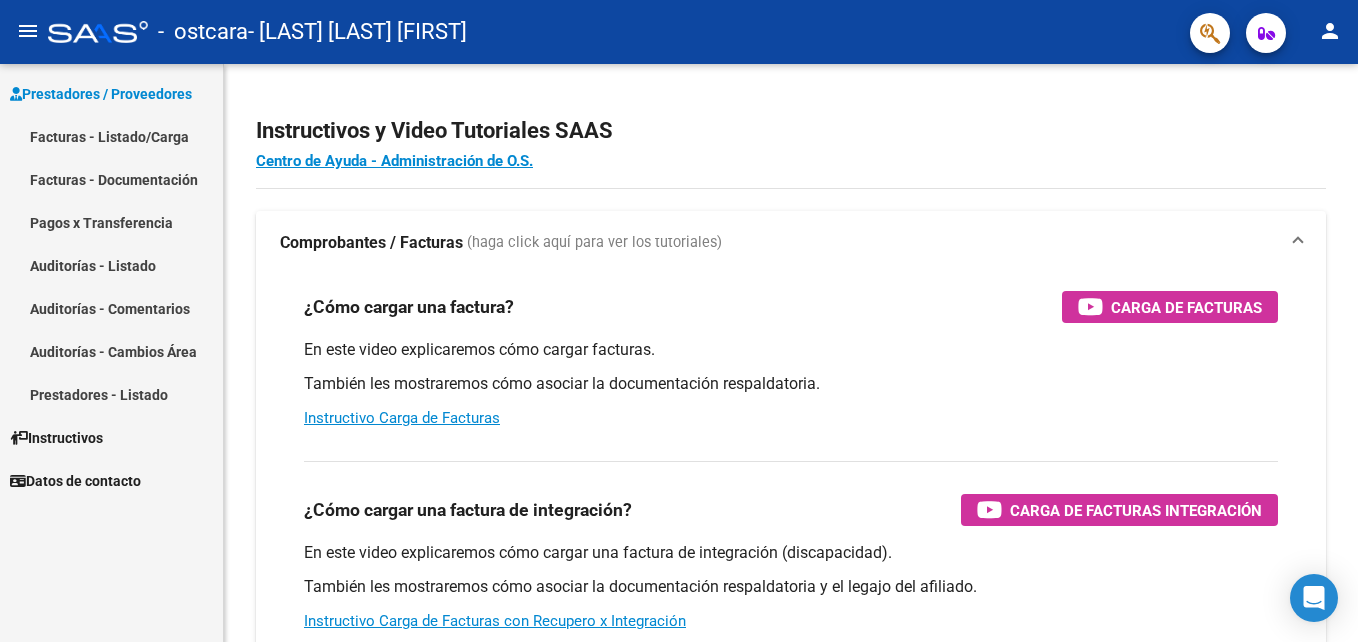 click on "Facturas - Listado/Carga" at bounding box center (111, 136) 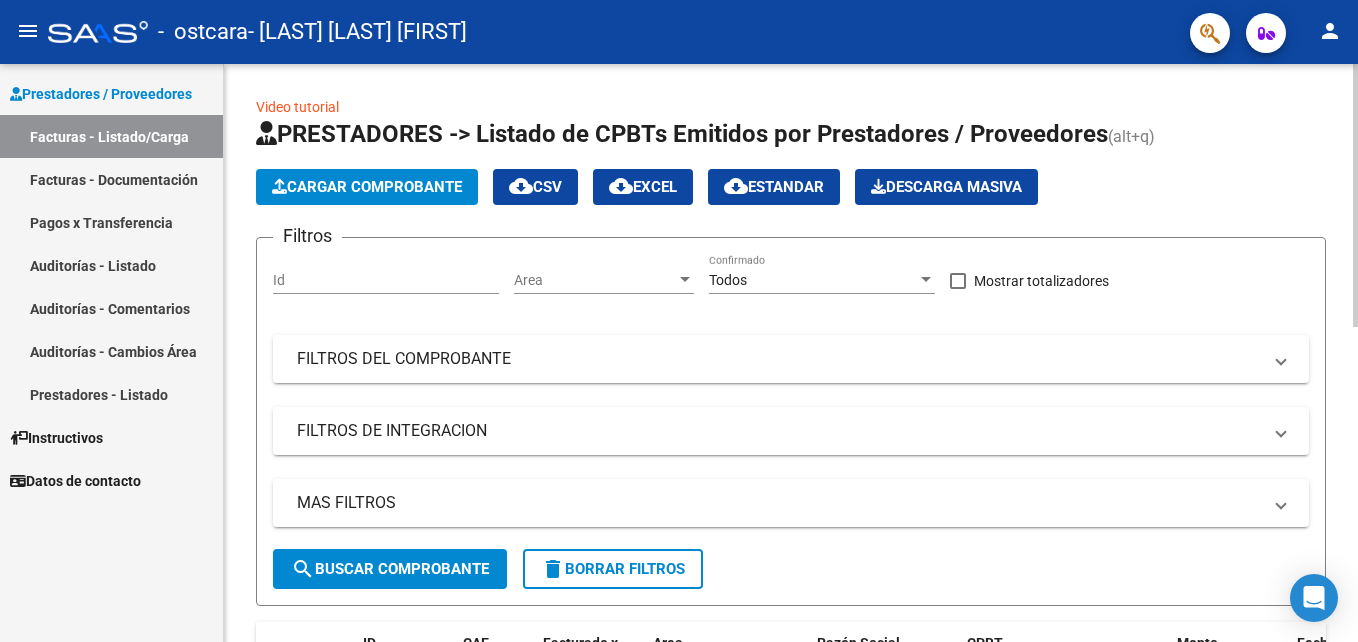 click on "Cargar Comprobante" 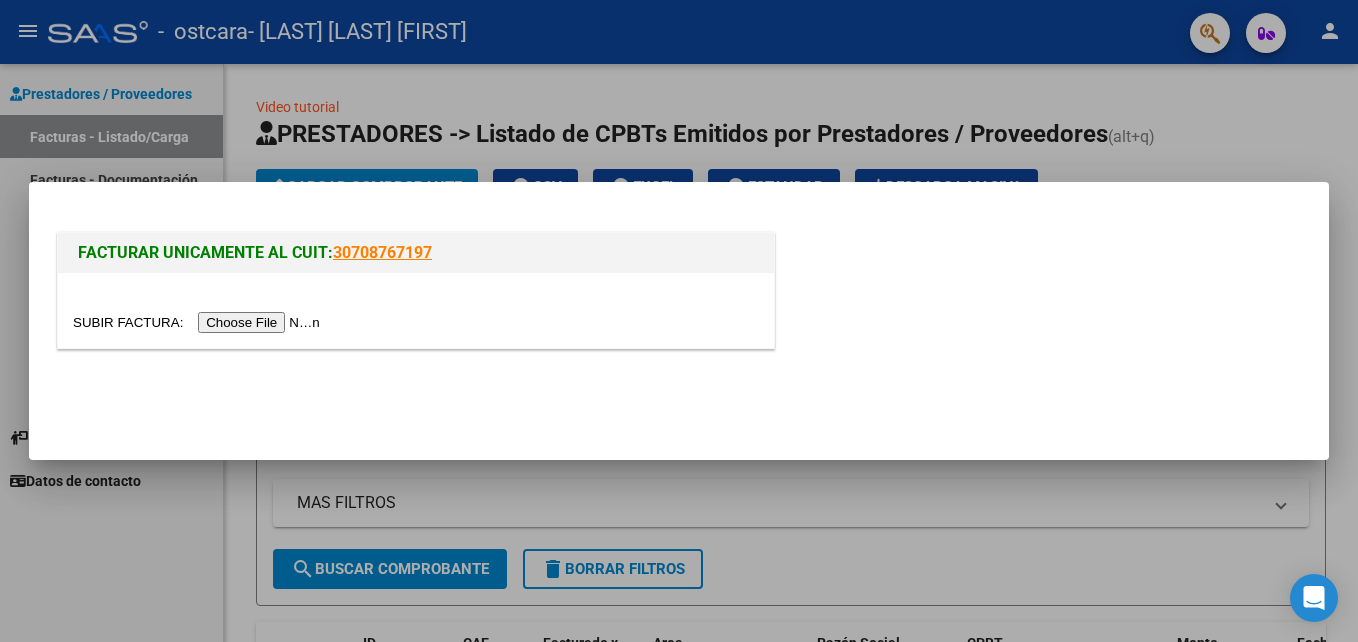 click at bounding box center [199, 322] 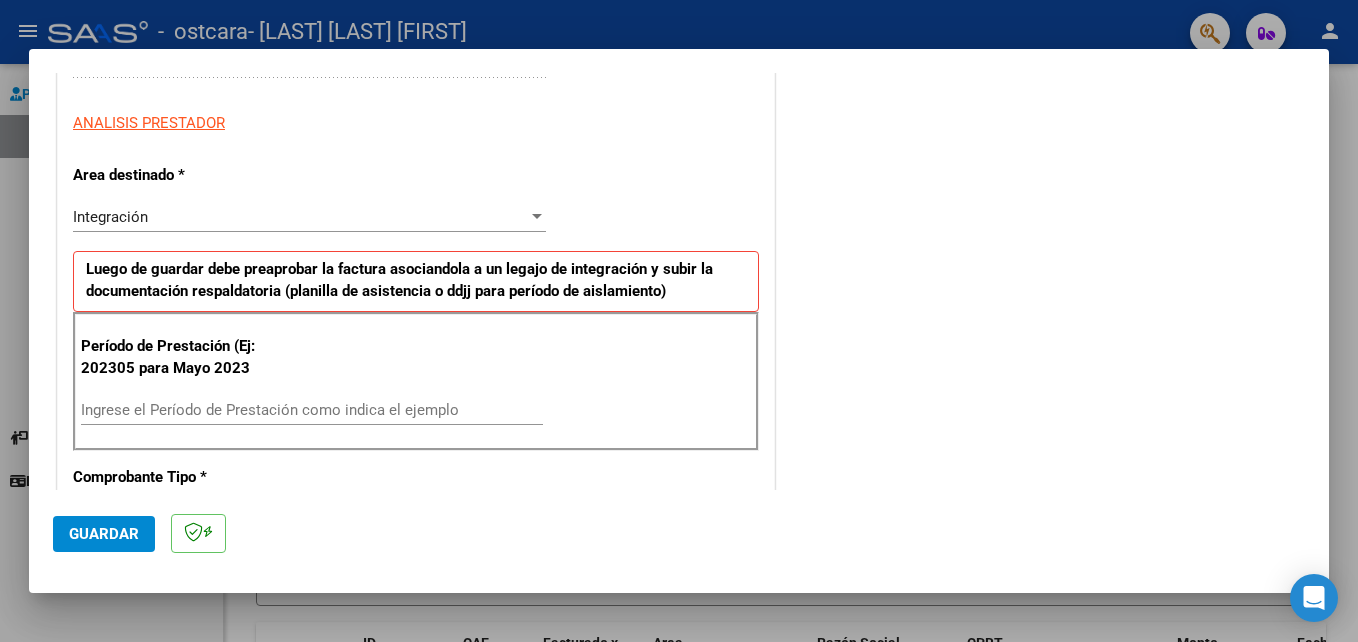 scroll, scrollTop: 360, scrollLeft: 0, axis: vertical 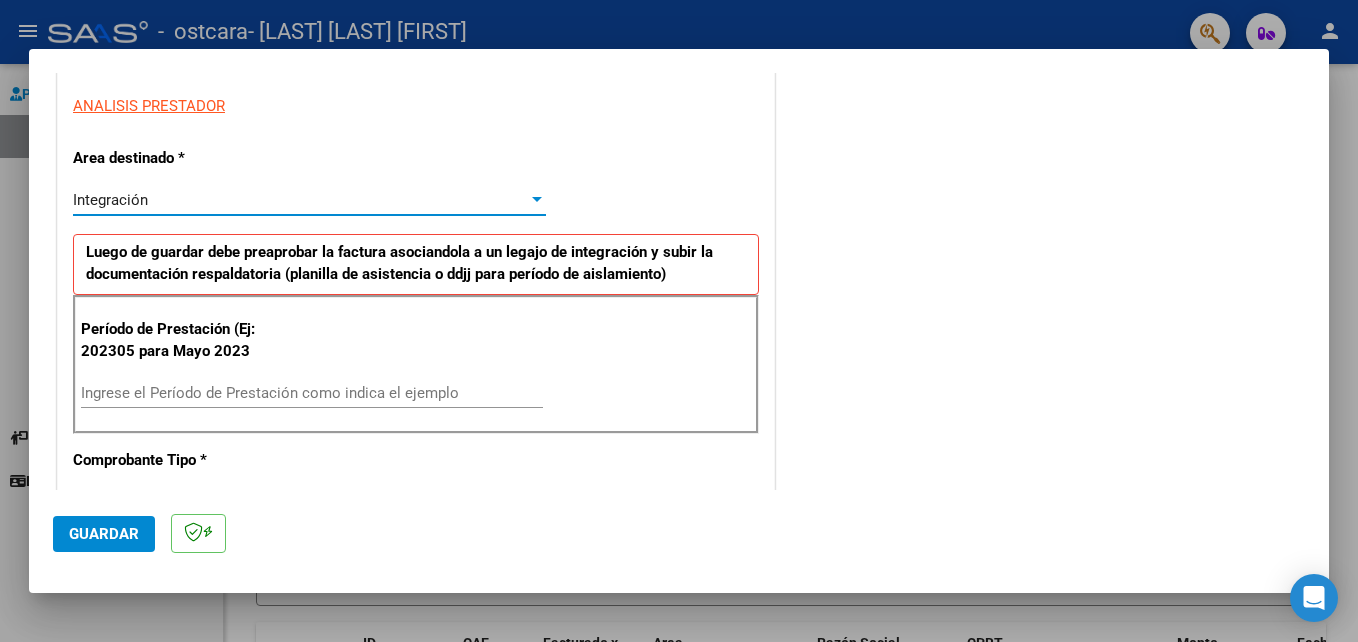 click at bounding box center (537, 199) 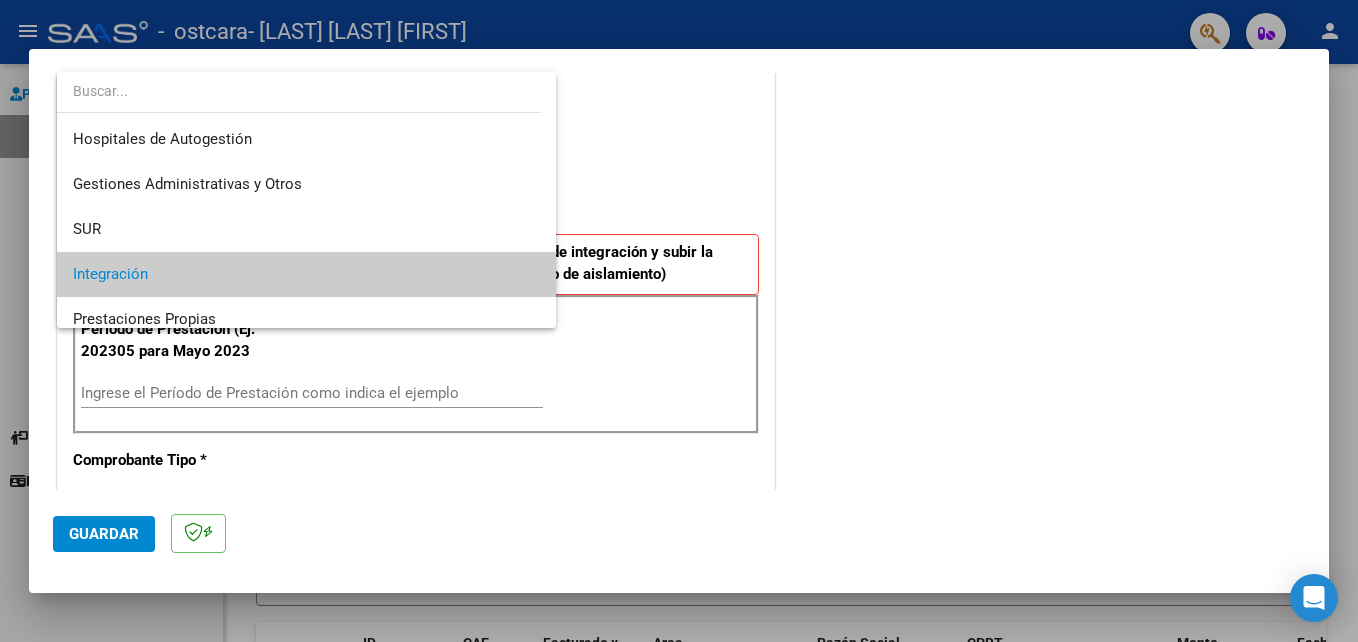 scroll, scrollTop: 75, scrollLeft: 0, axis: vertical 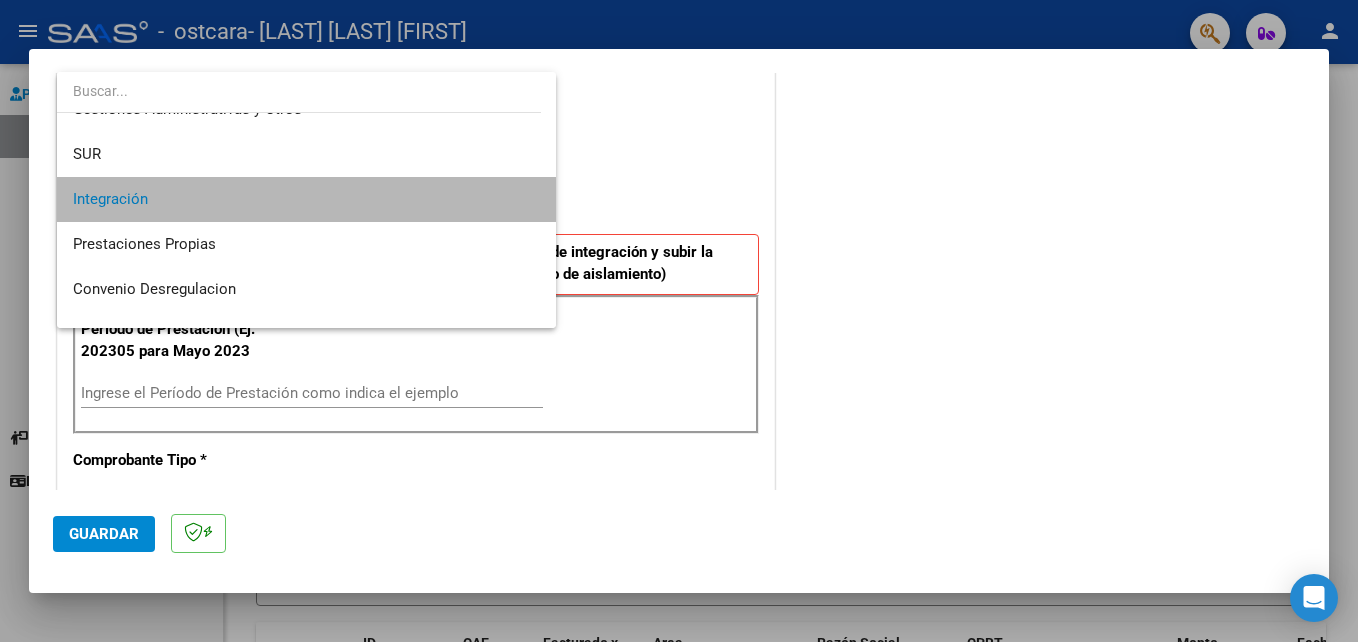 click on "Integración" at bounding box center [306, 199] 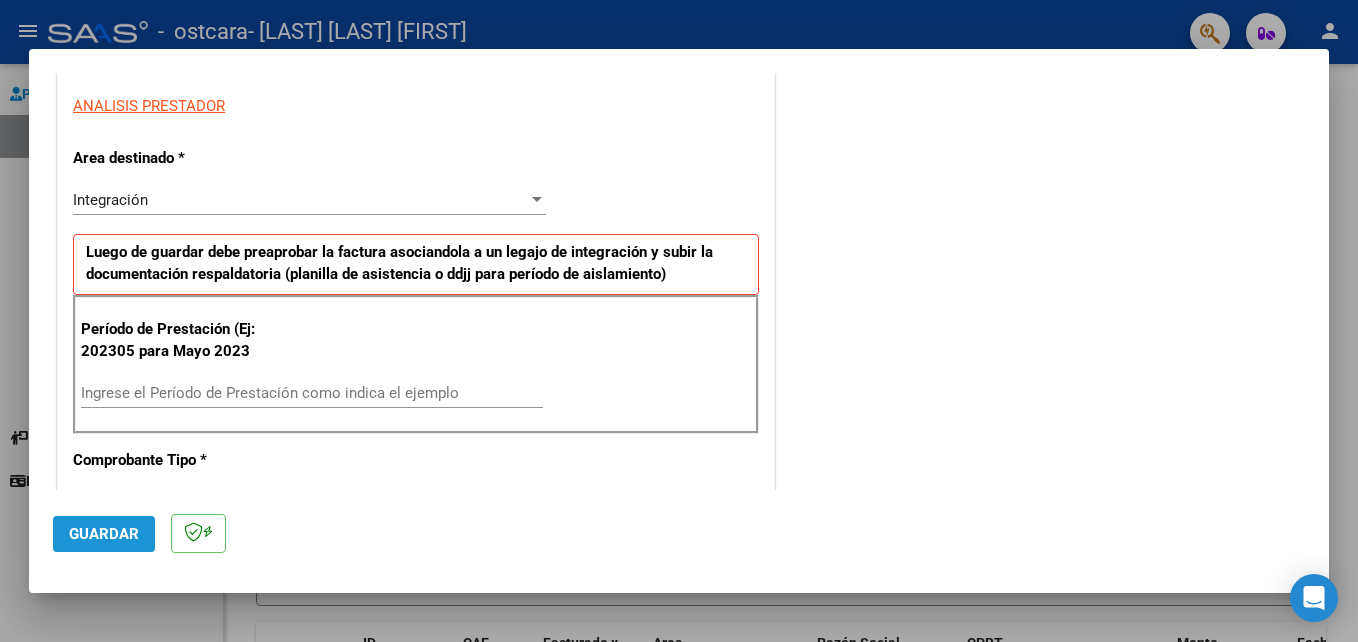 click on "Guardar" 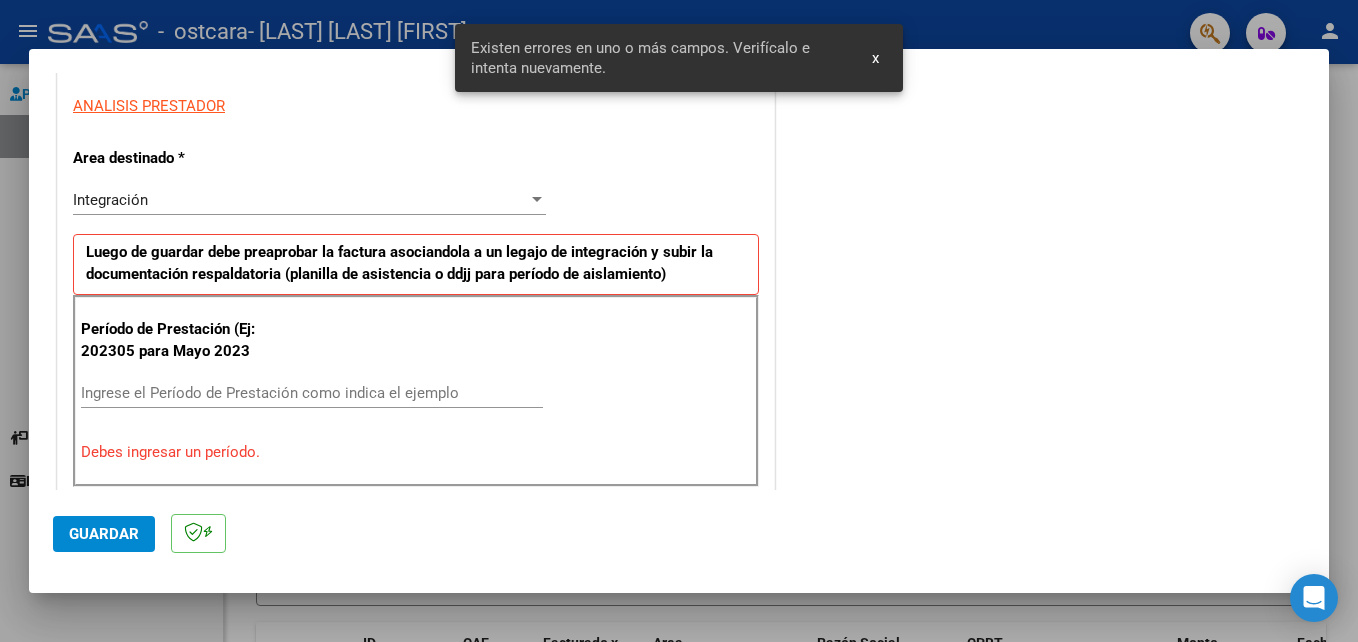 scroll, scrollTop: 450, scrollLeft: 0, axis: vertical 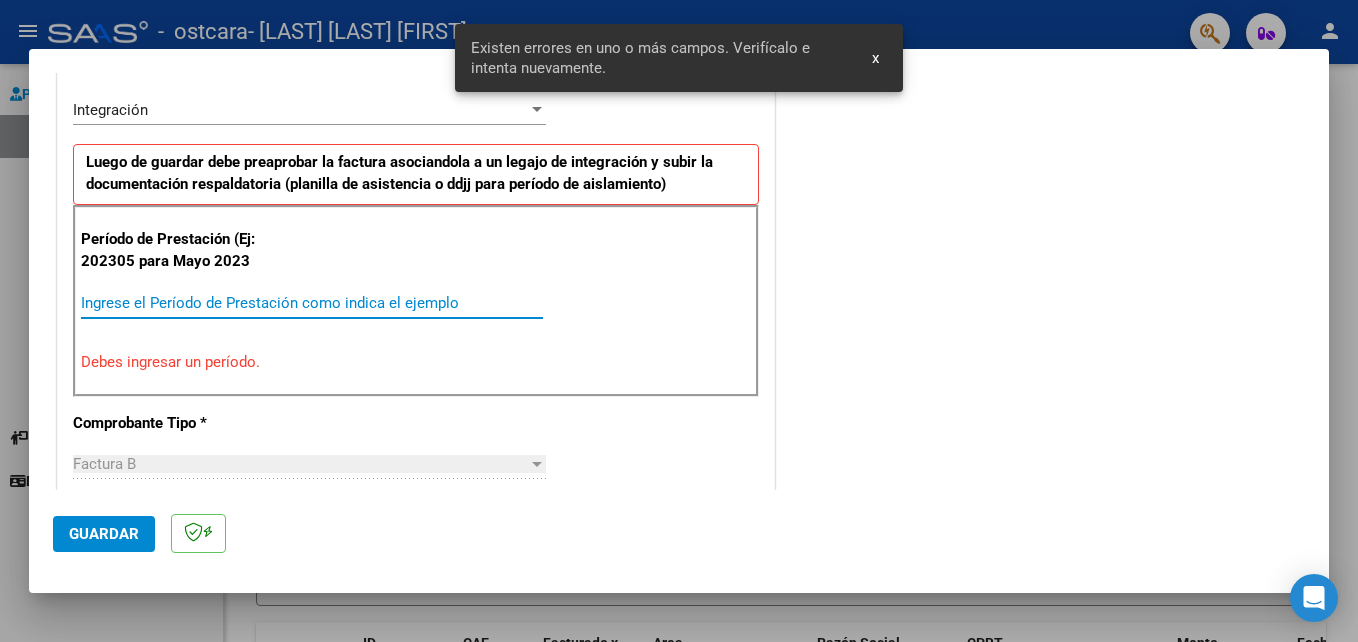 click on "Ingrese el Período de Prestación como indica el ejemplo" at bounding box center (312, 303) 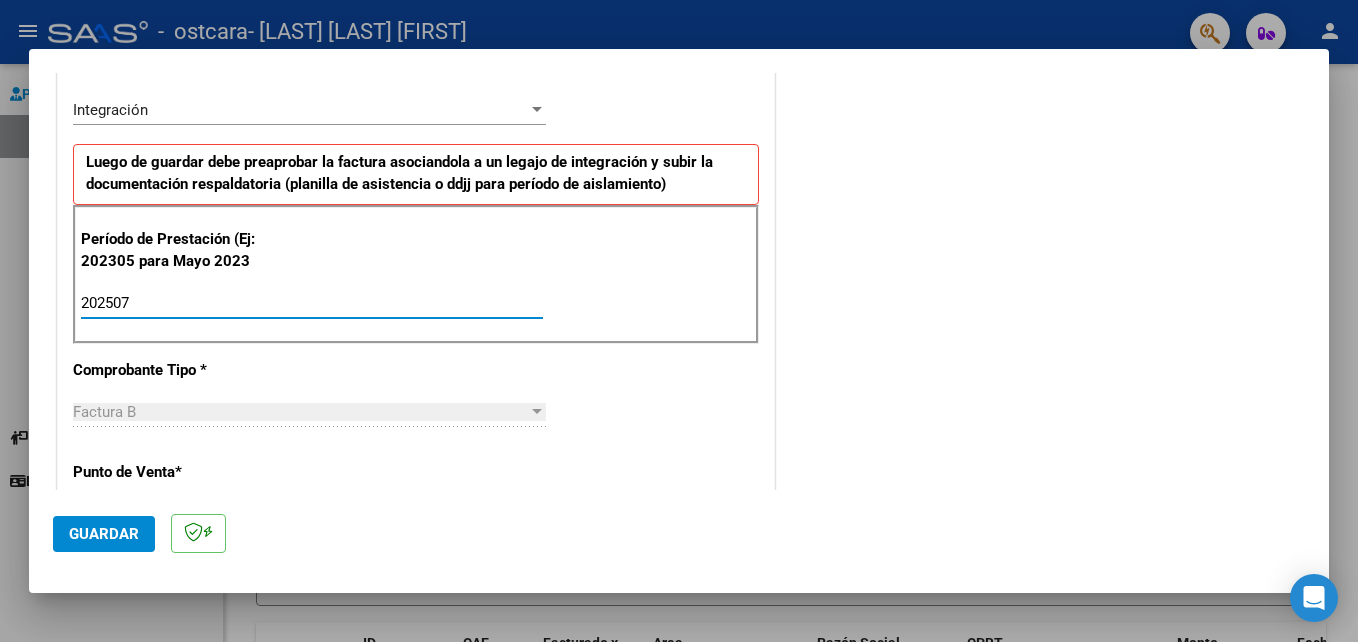type on "202507" 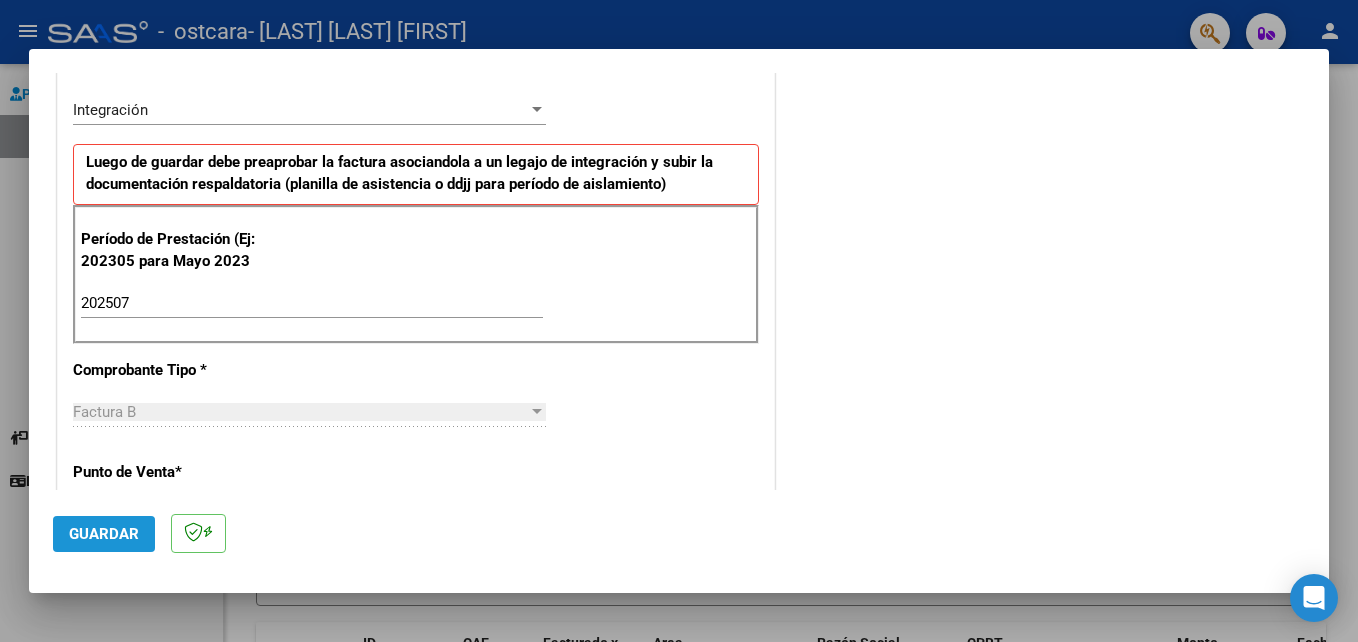 click on "Guardar" 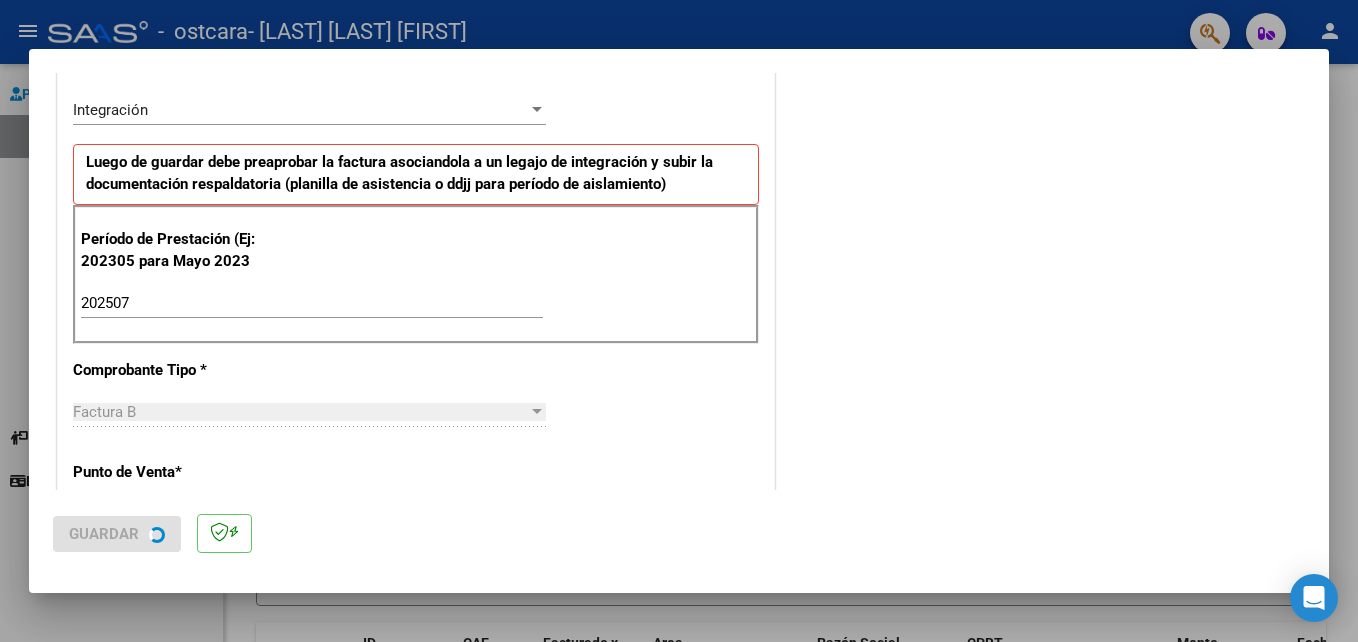 scroll, scrollTop: 0, scrollLeft: 0, axis: both 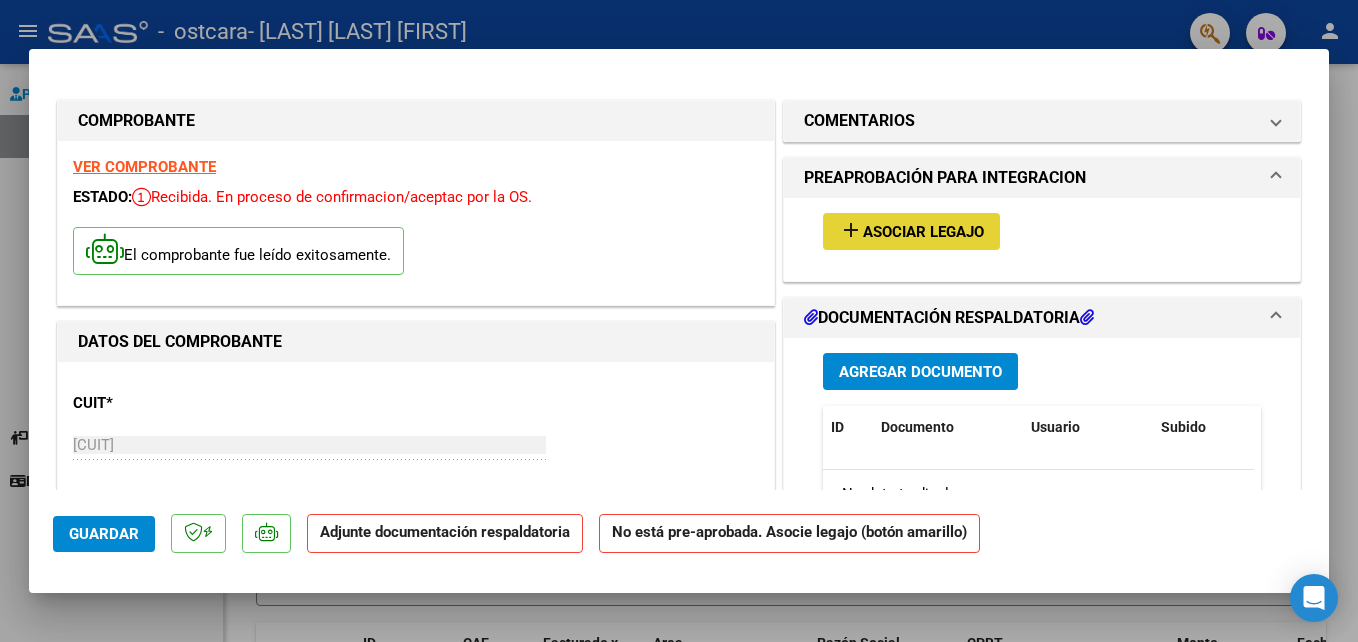 click on "Asociar Legajo" at bounding box center [923, 232] 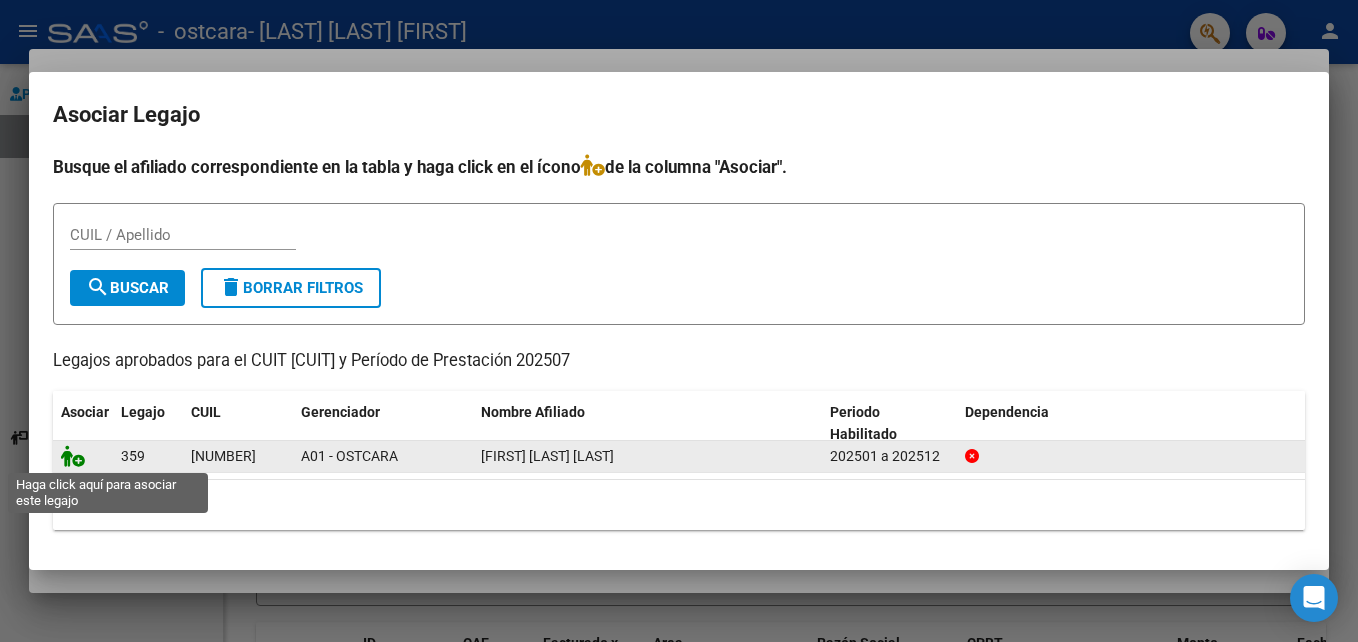 click 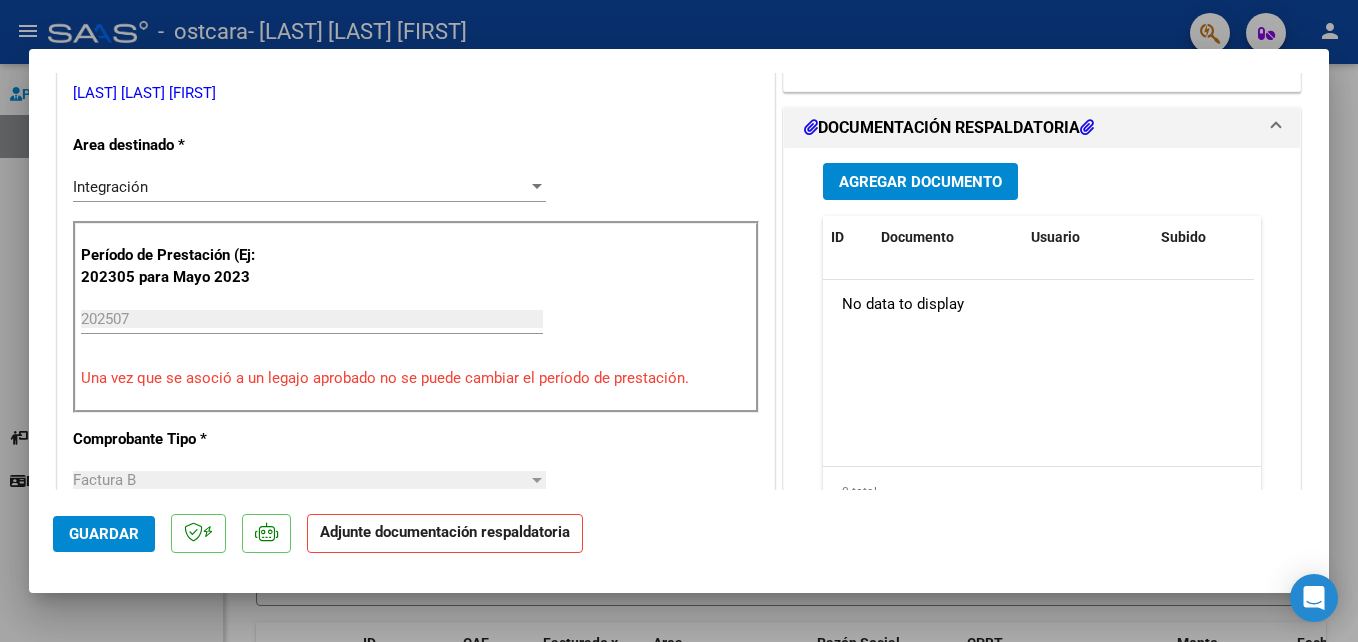 scroll, scrollTop: 480, scrollLeft: 0, axis: vertical 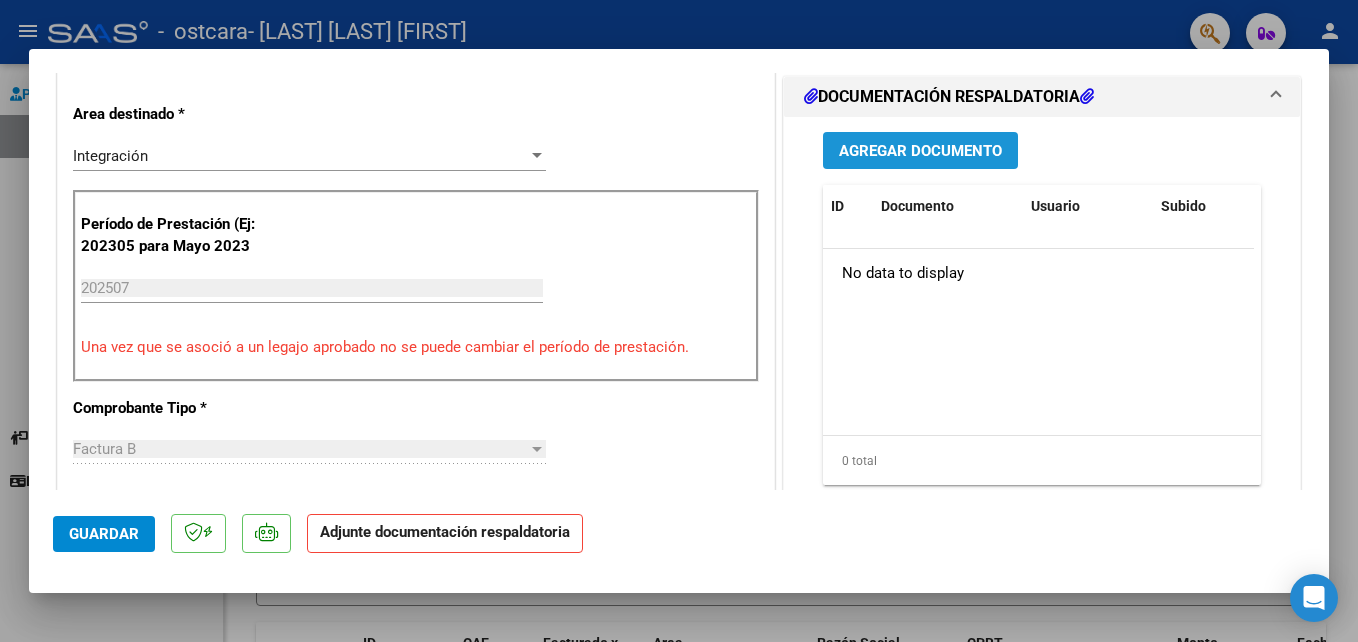click on "Agregar Documento" at bounding box center (920, 151) 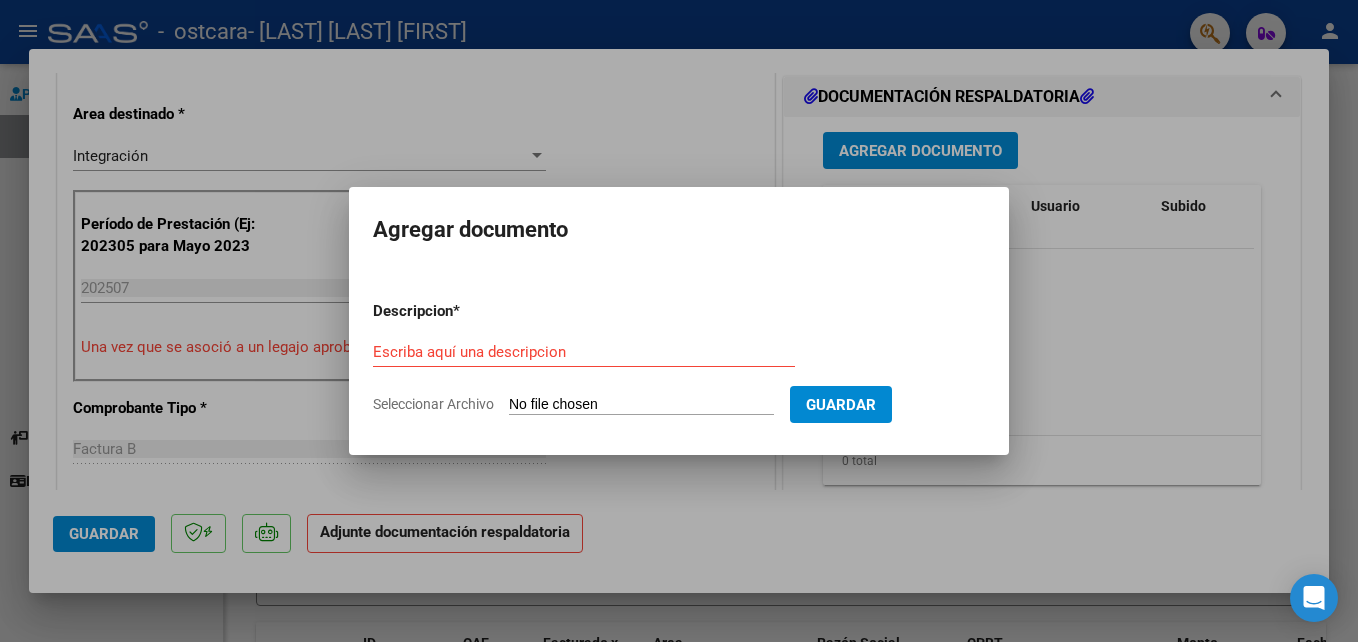click on "Seleccionar Archivo" at bounding box center [641, 405] 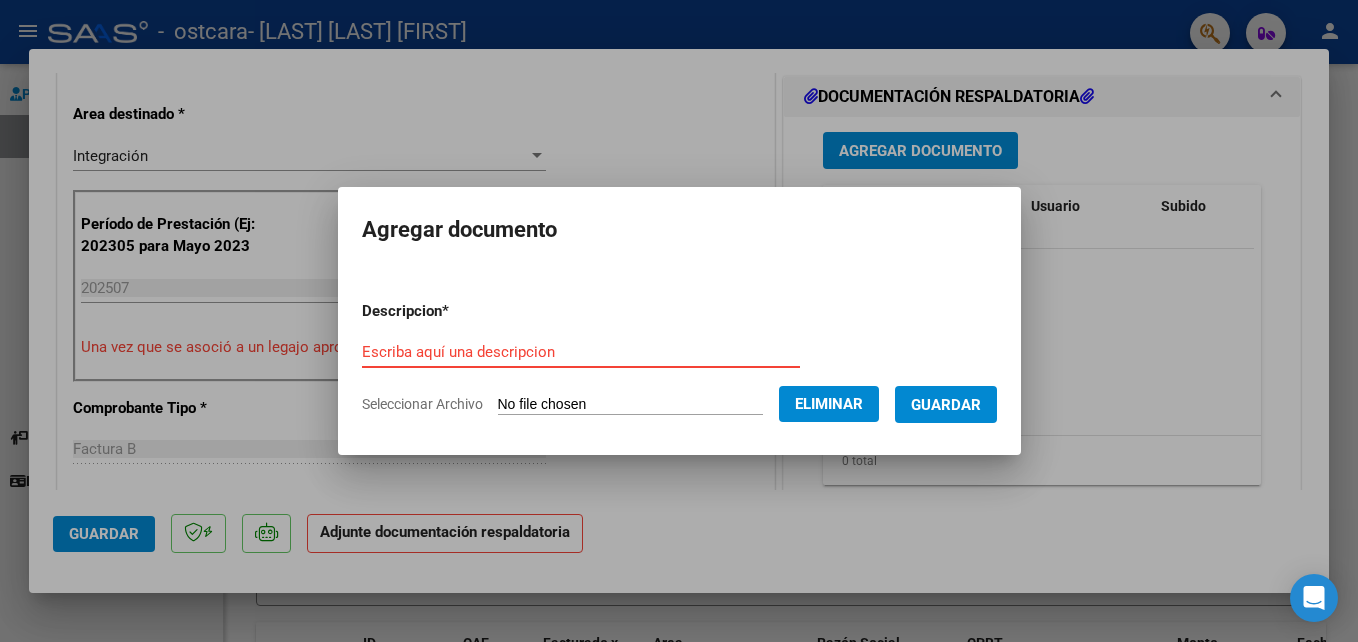 click on "Escriba aquí una descripcion" at bounding box center (581, 352) 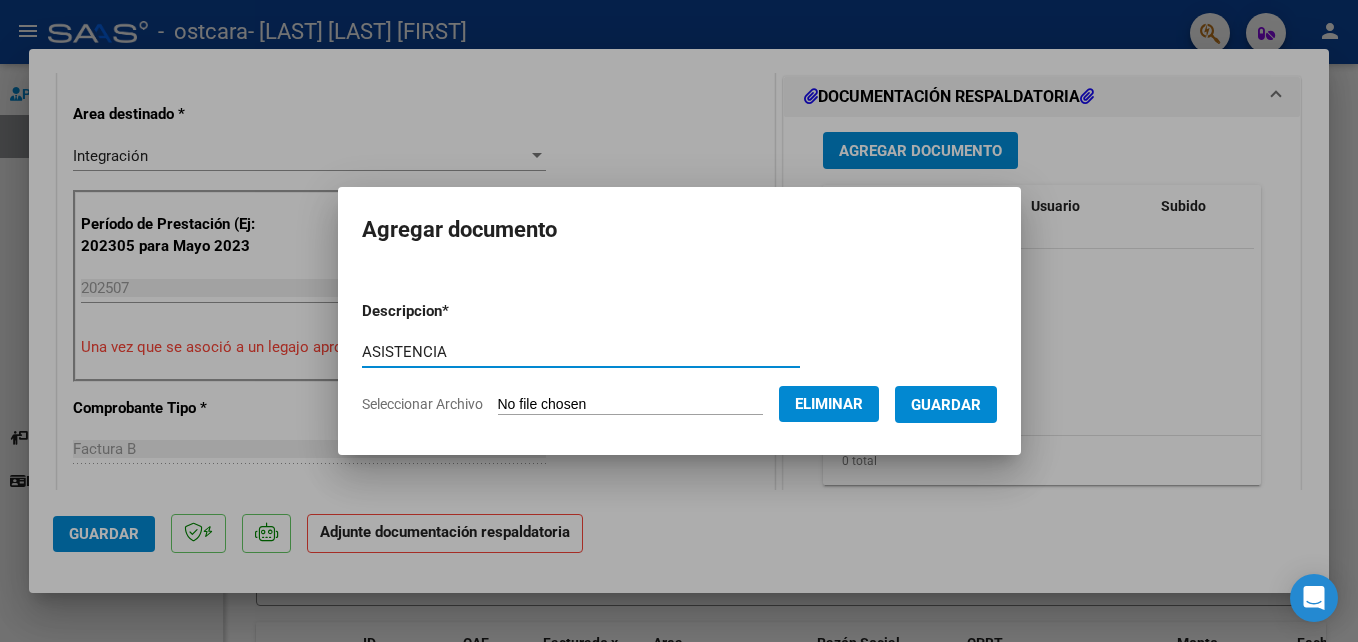 type on "ASISTENCIA" 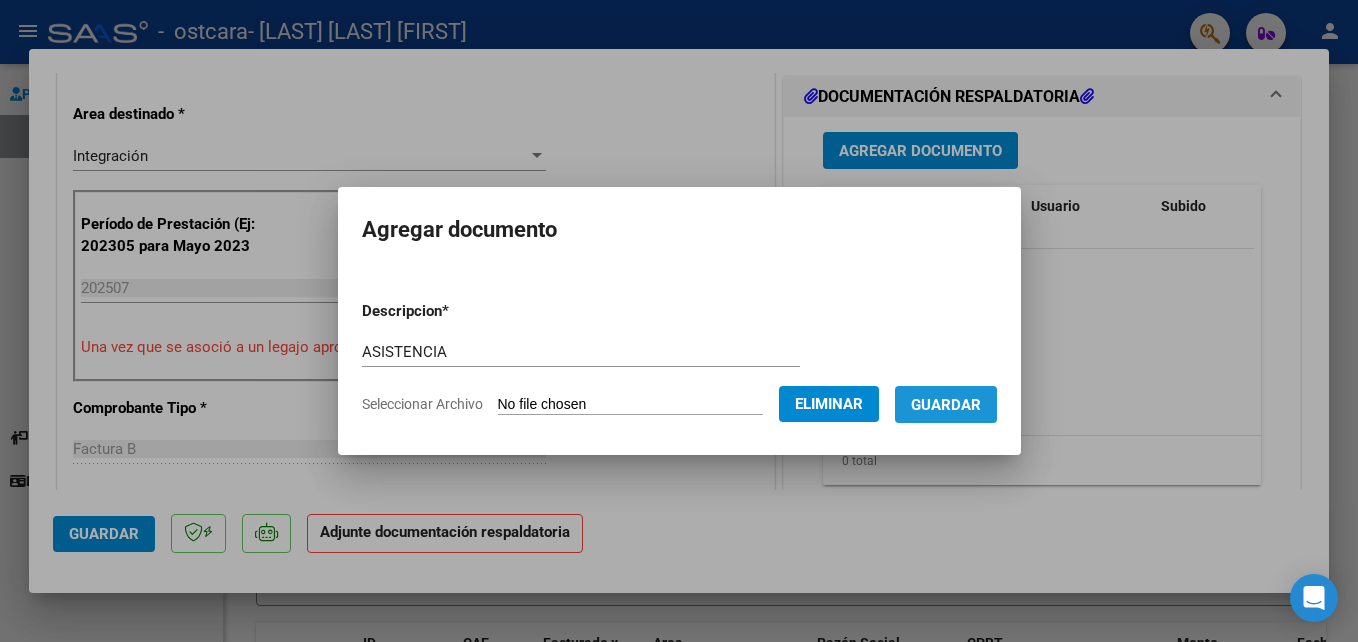 click on "Guardar" at bounding box center [946, 405] 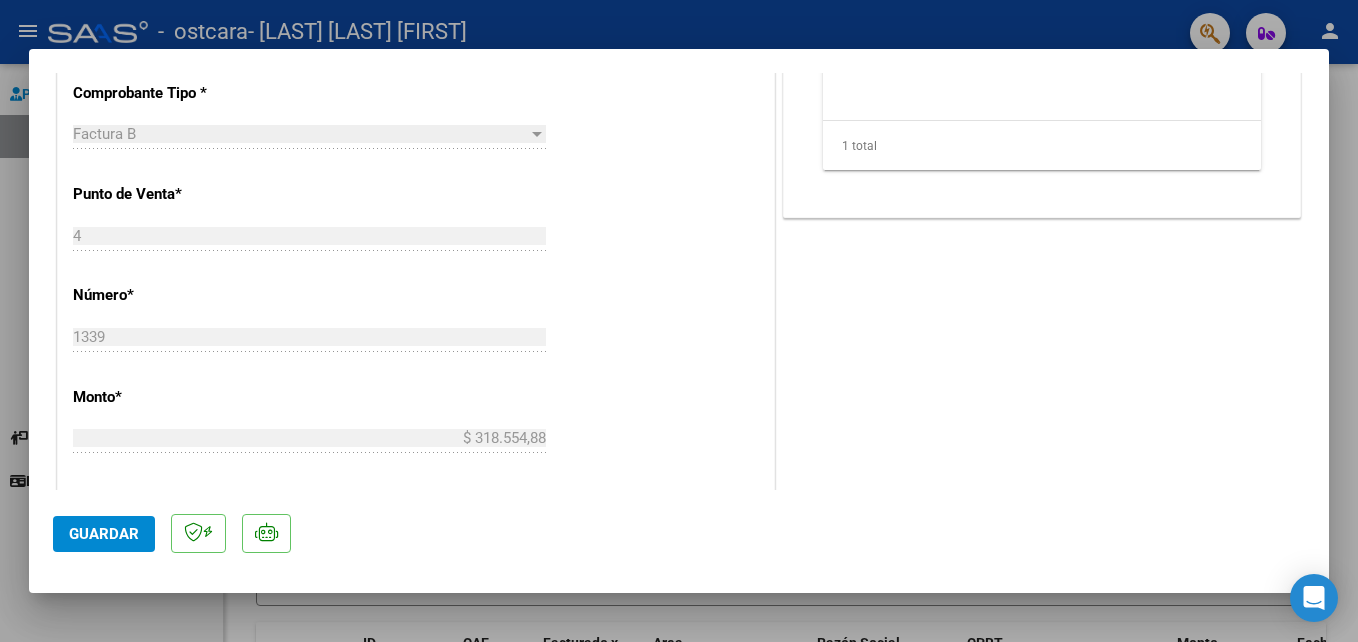 scroll, scrollTop: 840, scrollLeft: 0, axis: vertical 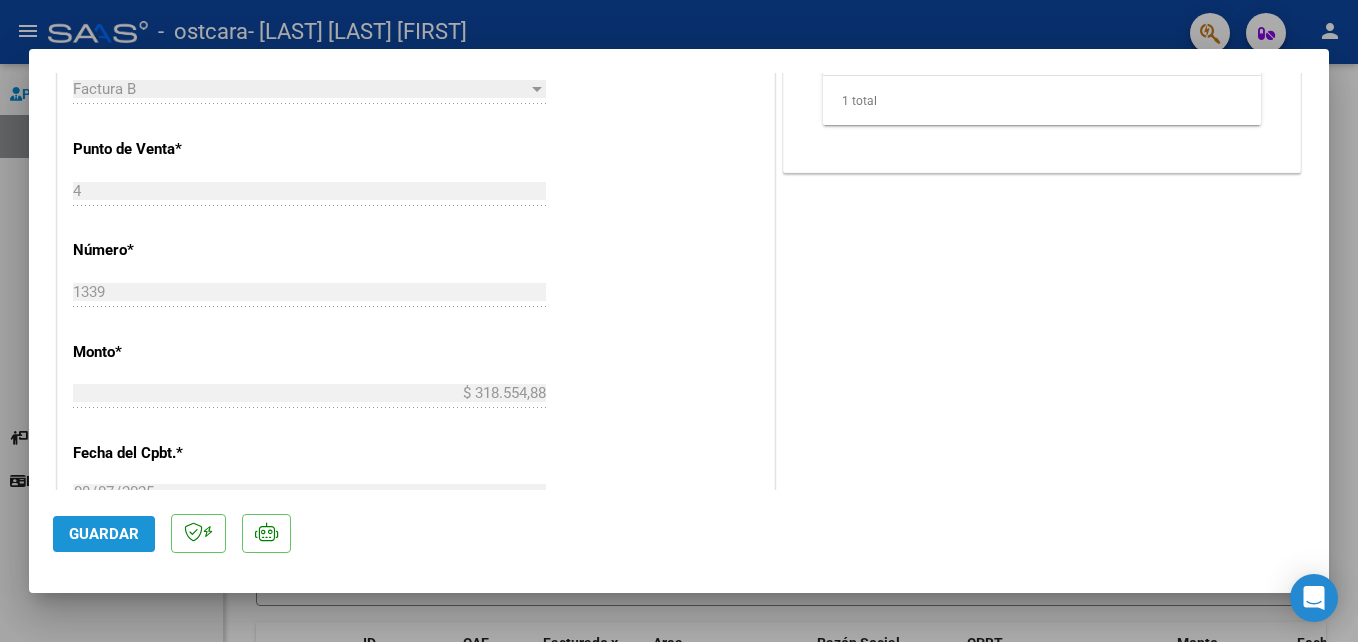 click on "Guardar" 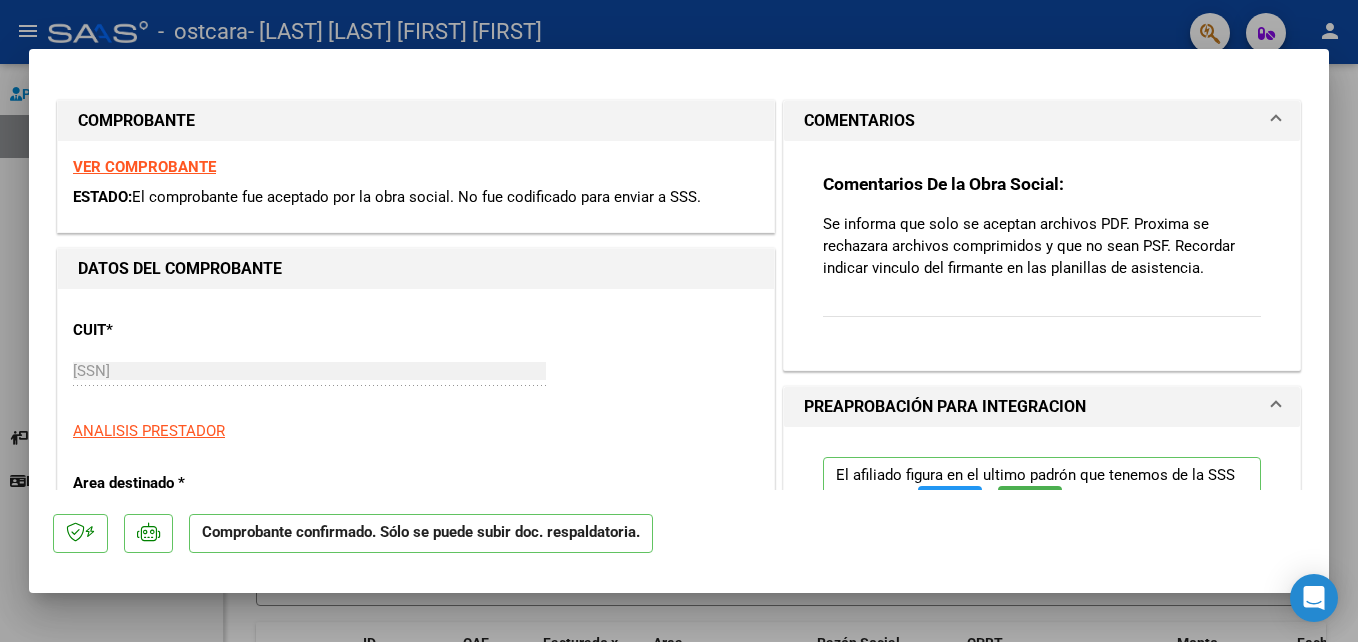 scroll, scrollTop: 0, scrollLeft: 0, axis: both 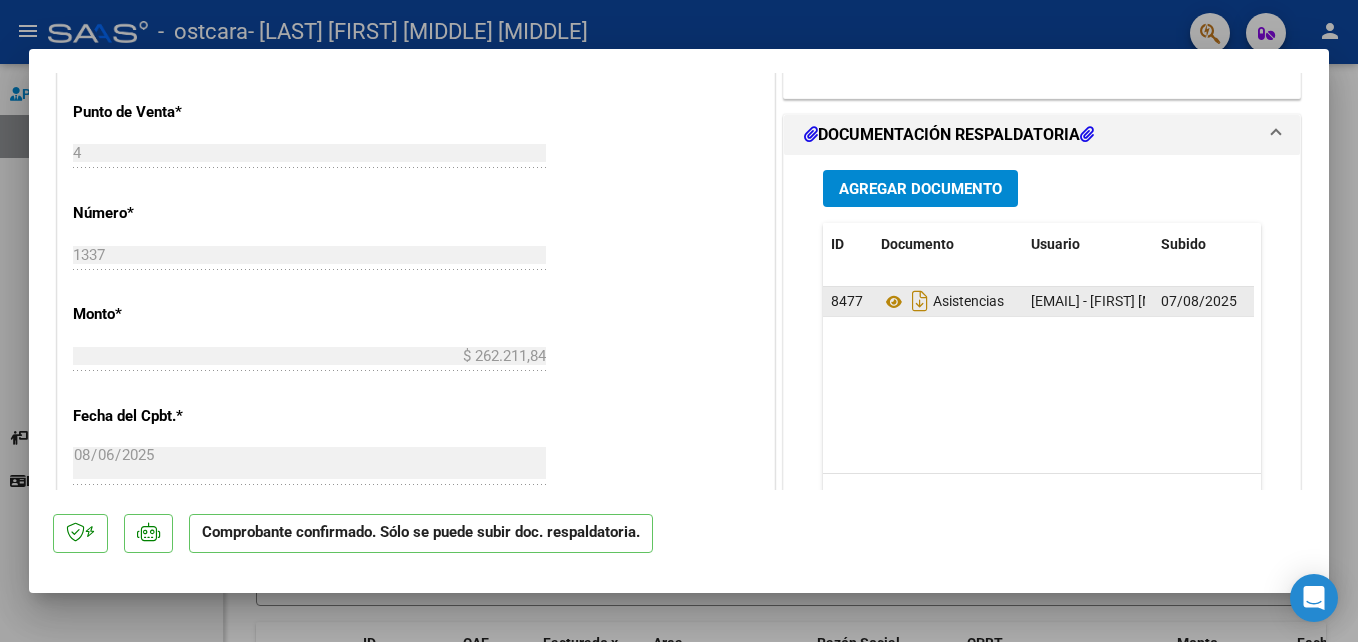 click on "Asistencias" 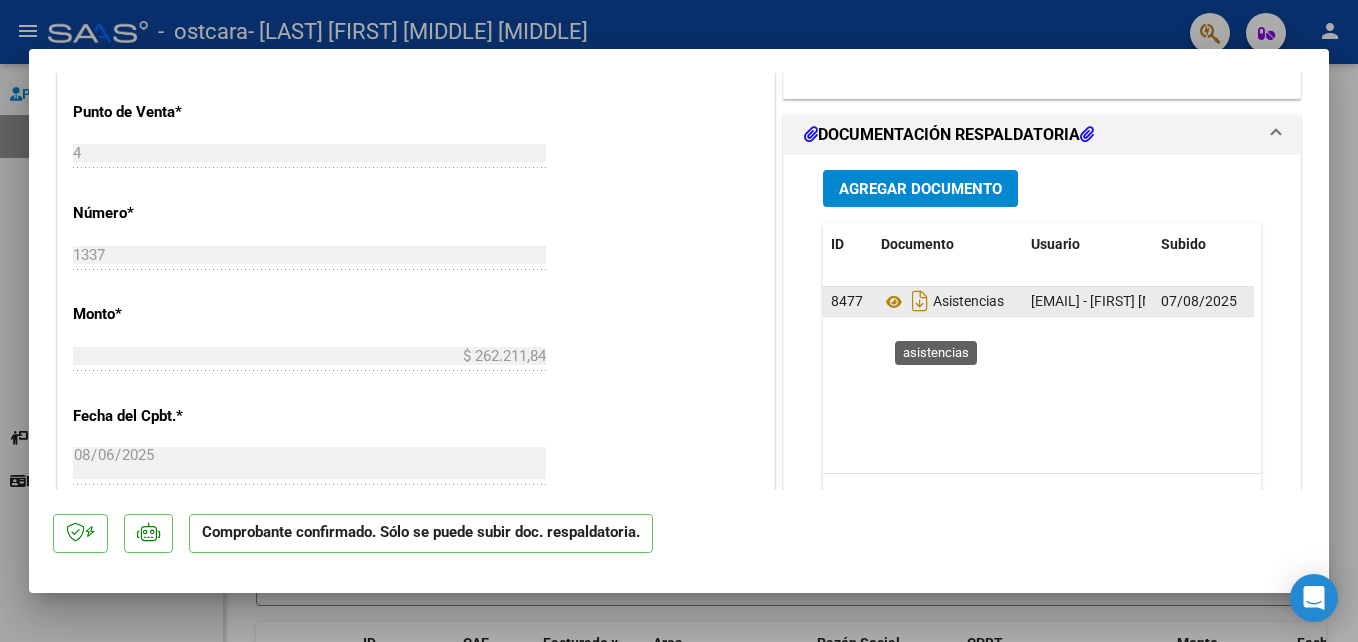 click on "Asistencias" 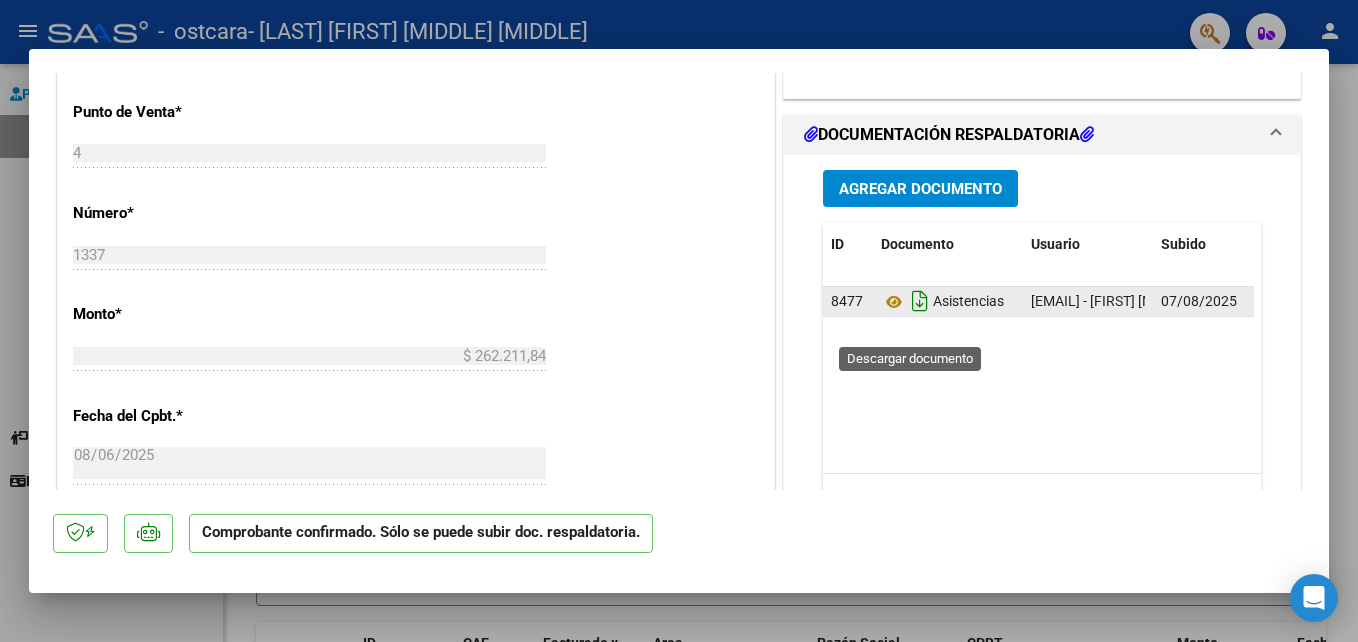 drag, startPoint x: 953, startPoint y: 325, endPoint x: 908, endPoint y: 325, distance: 45 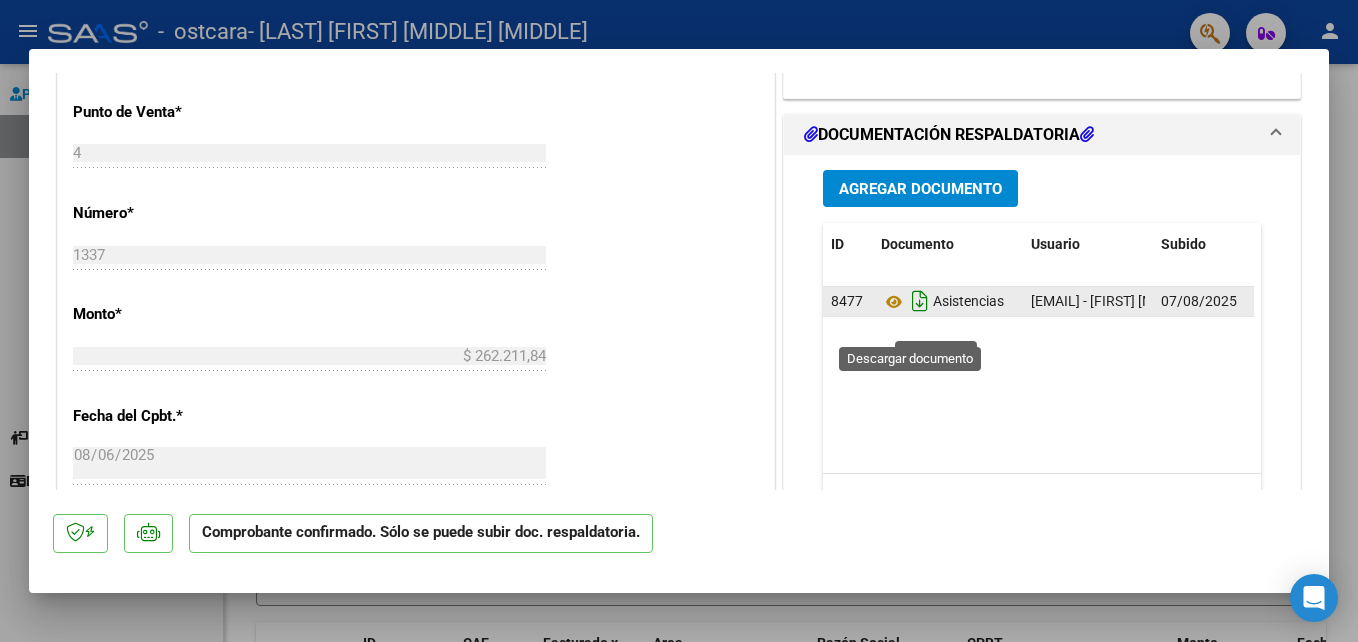 click 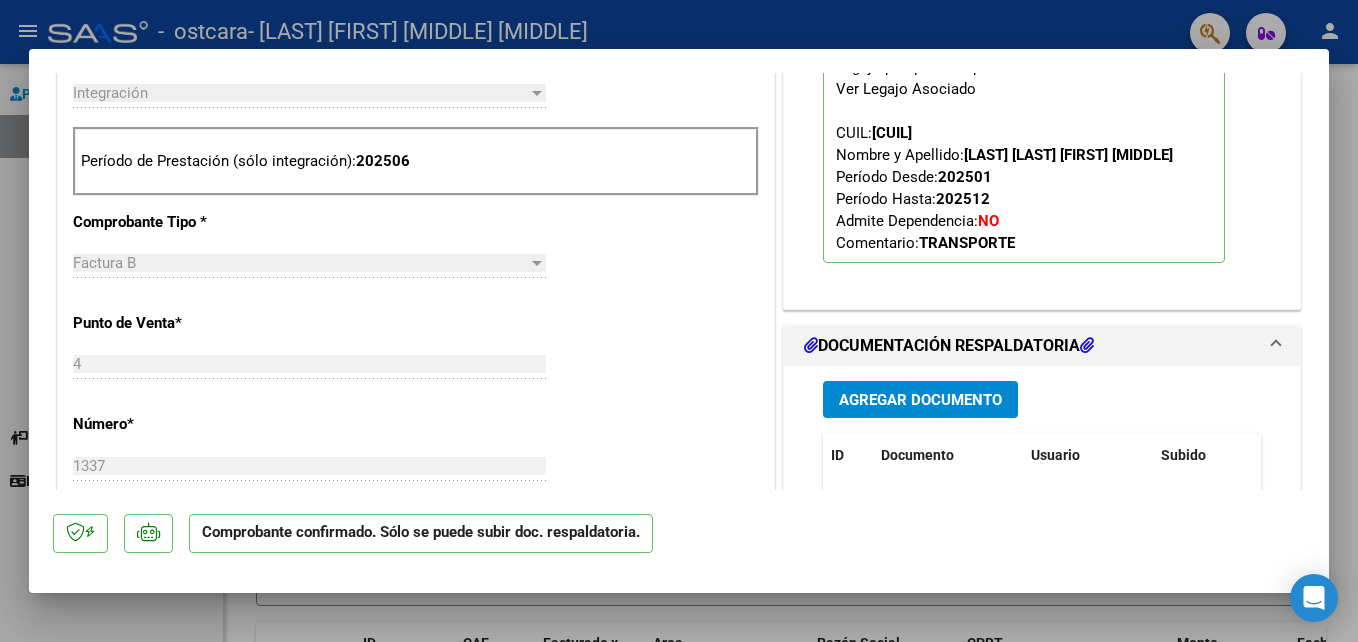 scroll, scrollTop: 440, scrollLeft: 0, axis: vertical 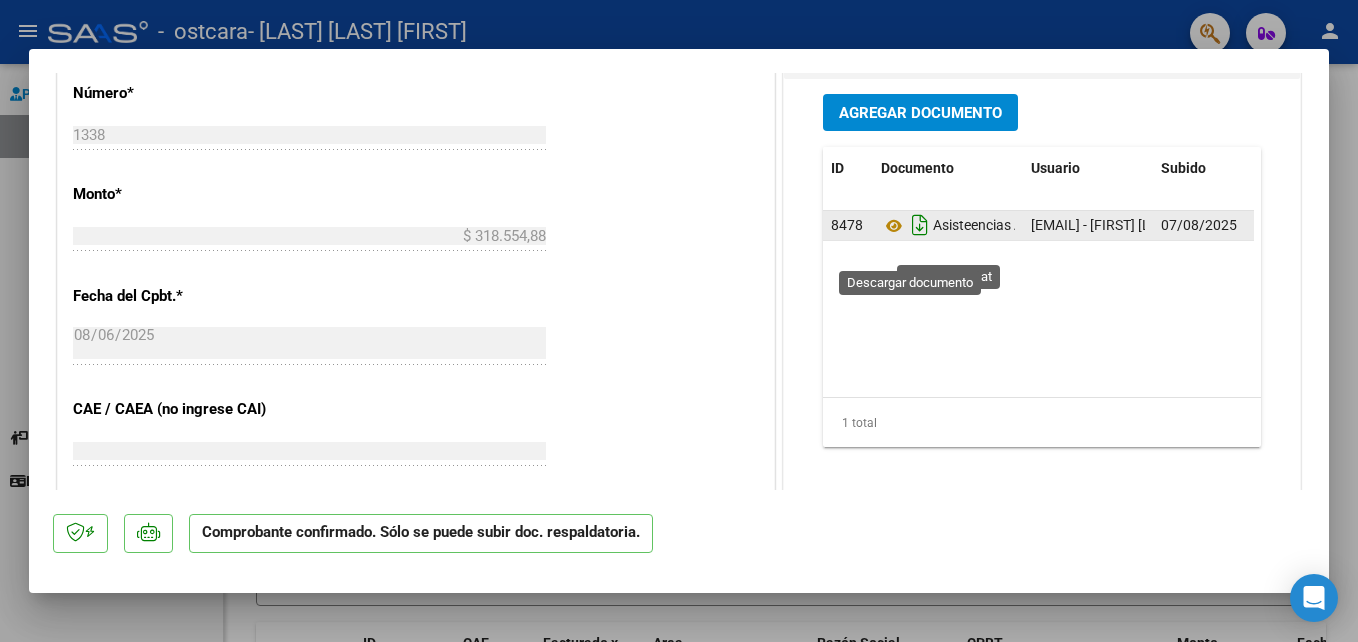 click 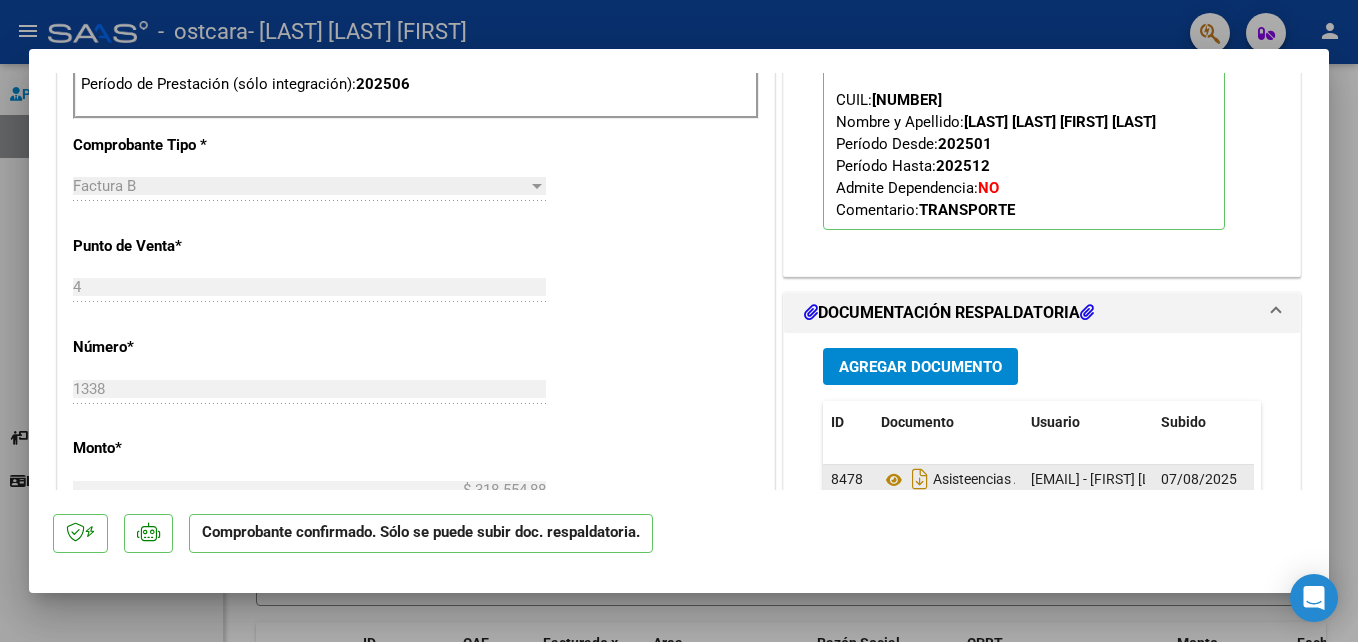 scroll, scrollTop: 549, scrollLeft: 0, axis: vertical 